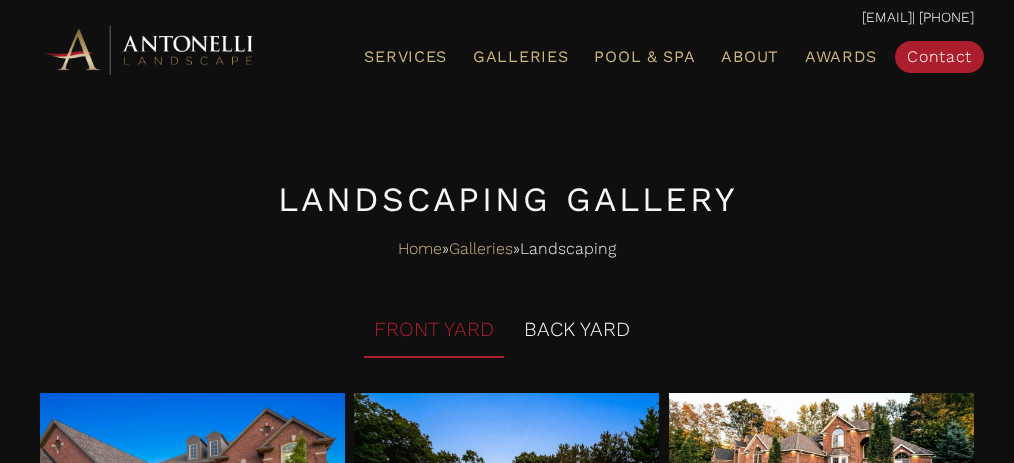 scroll, scrollTop: 2184, scrollLeft: 0, axis: vertical 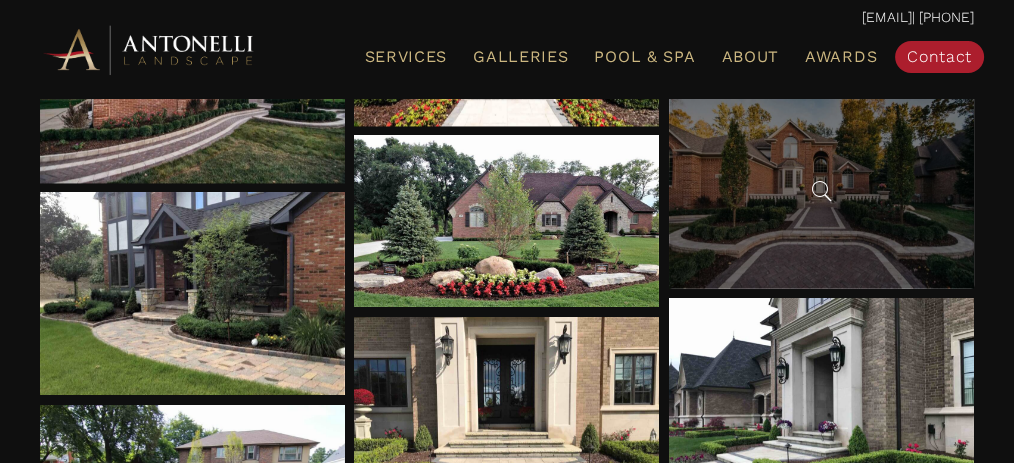 click at bounding box center (821, 191) 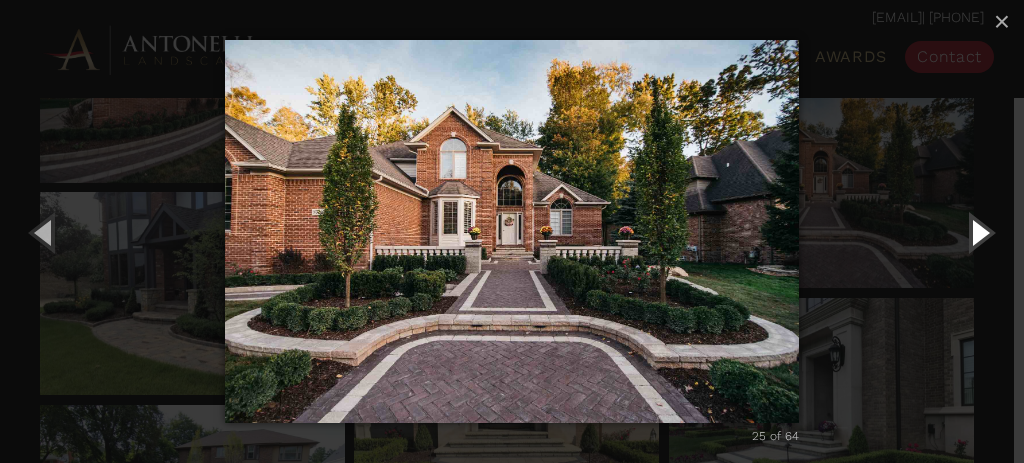 click at bounding box center (979, 232) 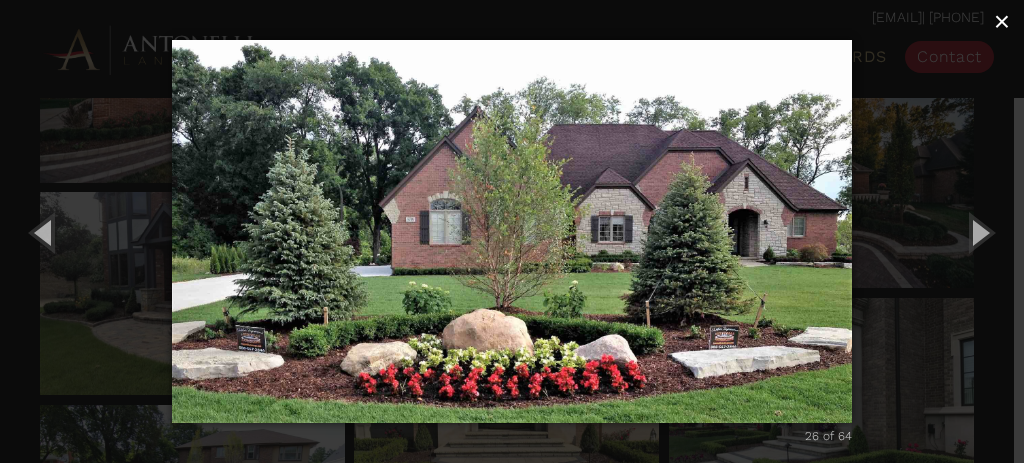 click on "×" at bounding box center (1002, 21) 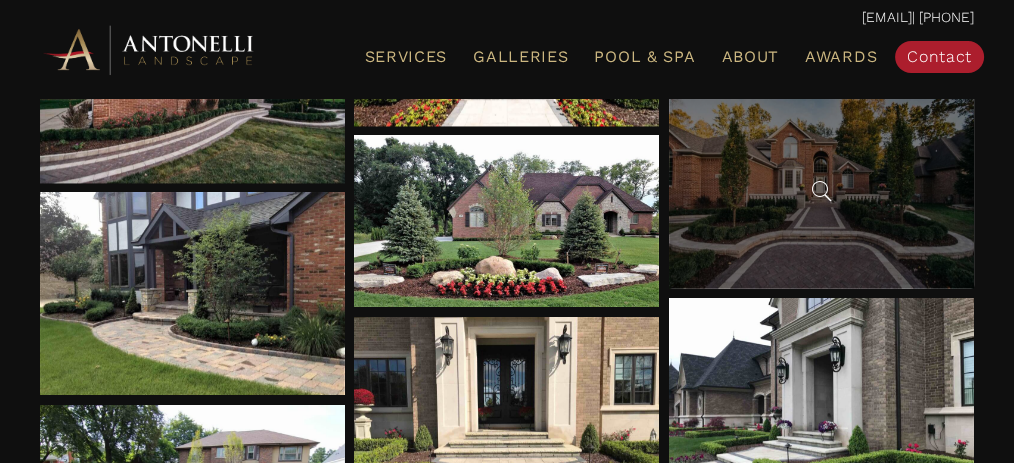 scroll, scrollTop: 2006, scrollLeft: 0, axis: vertical 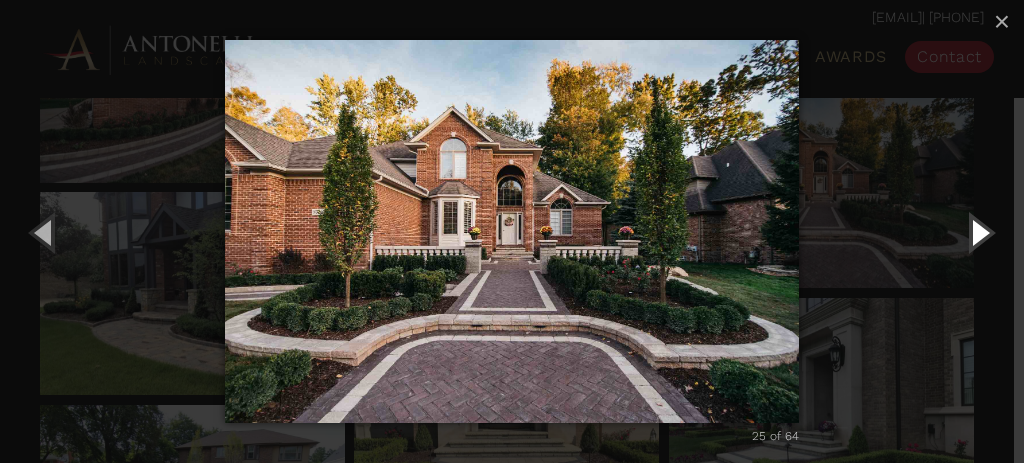 click at bounding box center [979, 232] 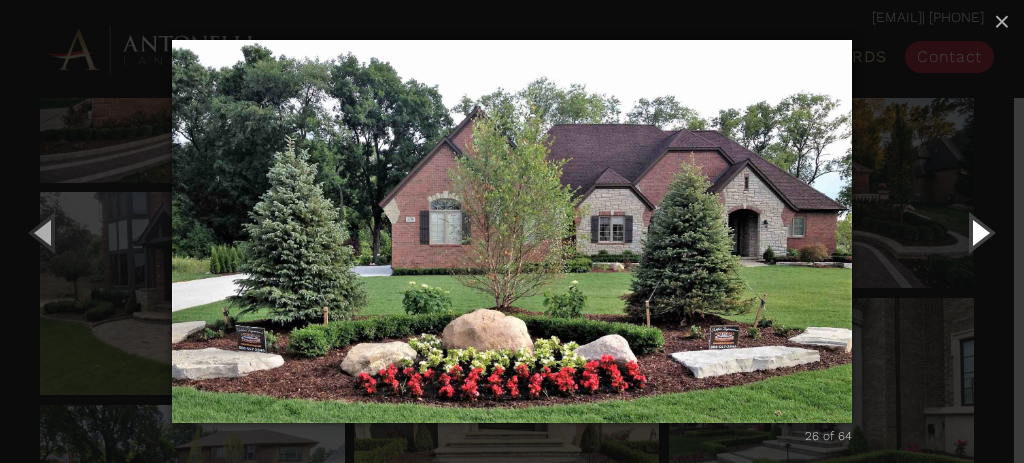 click at bounding box center (979, 232) 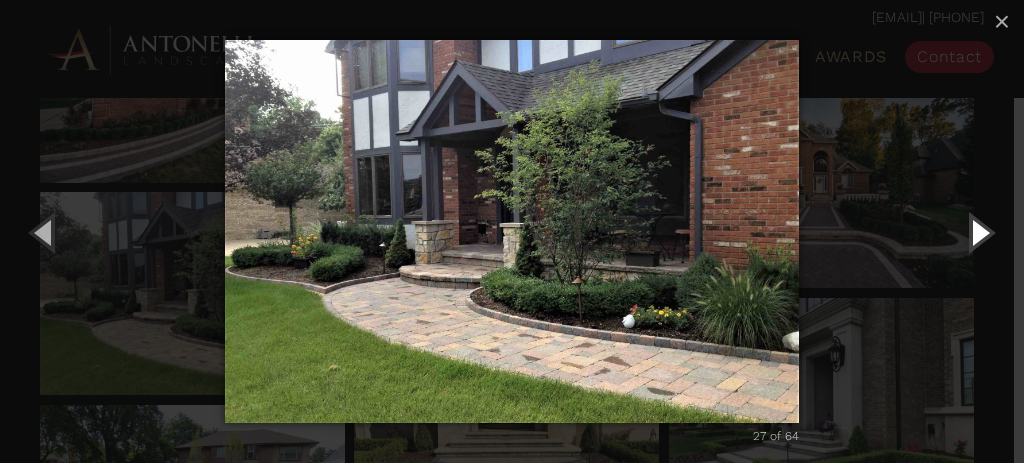 click at bounding box center (979, 232) 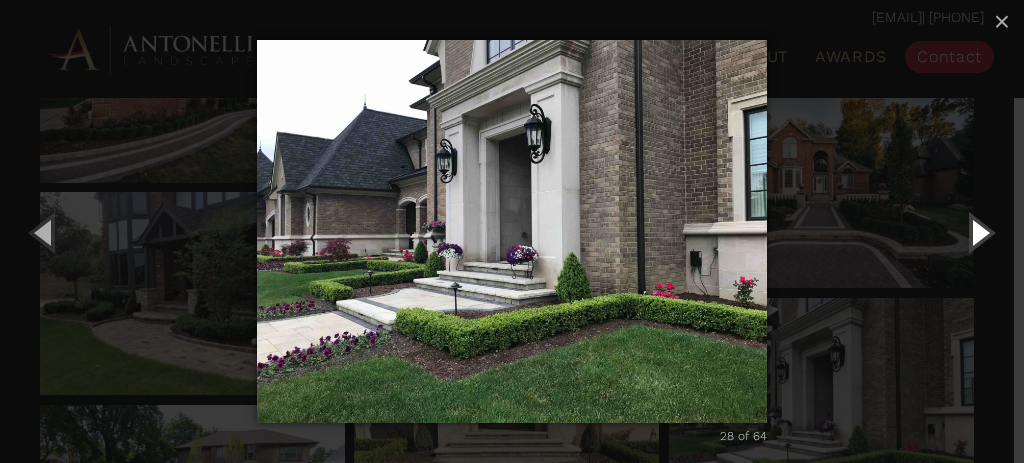 click at bounding box center (979, 232) 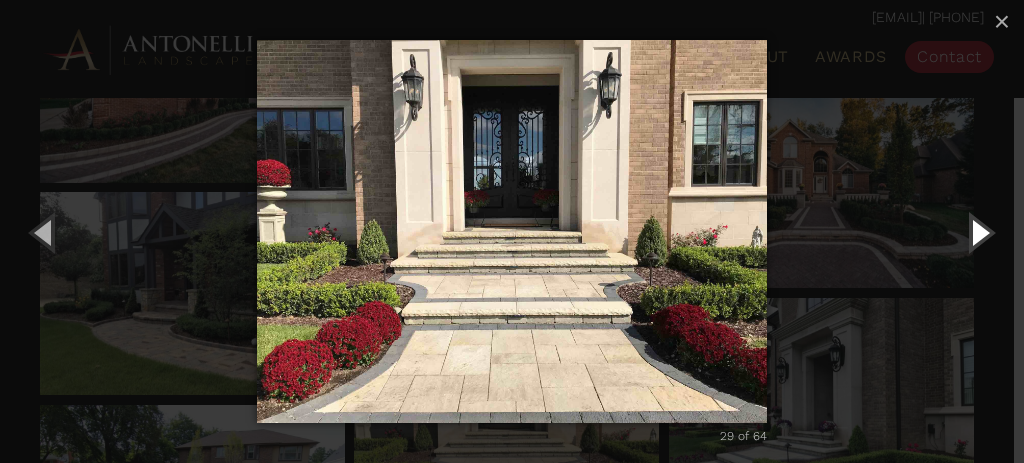 click at bounding box center (979, 232) 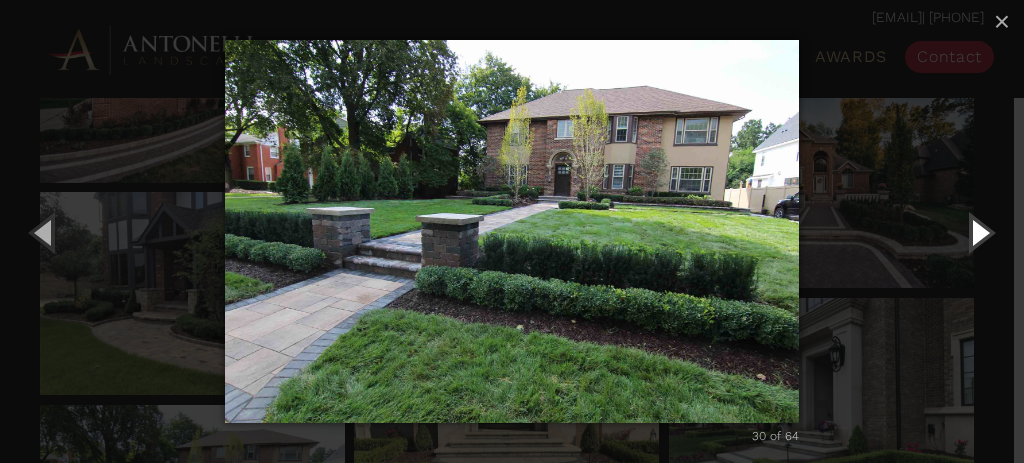 click at bounding box center (979, 232) 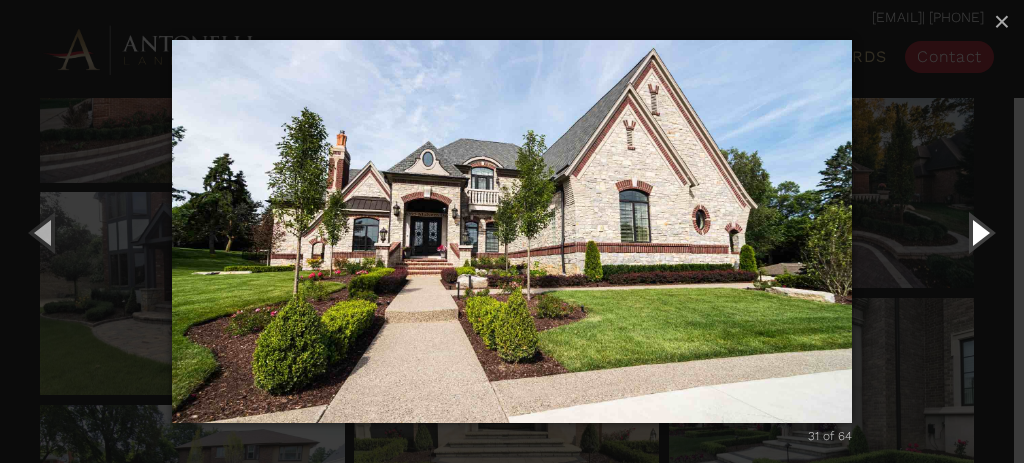 click at bounding box center (979, 232) 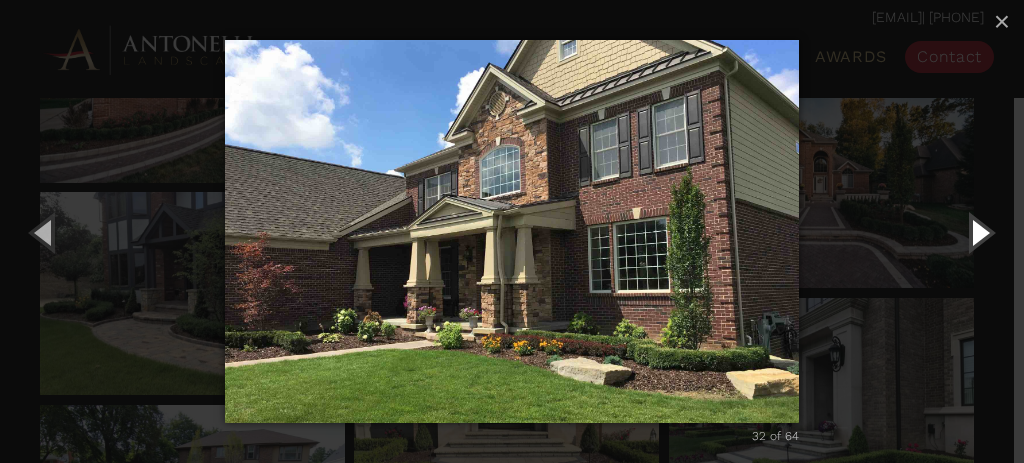 click at bounding box center [979, 232] 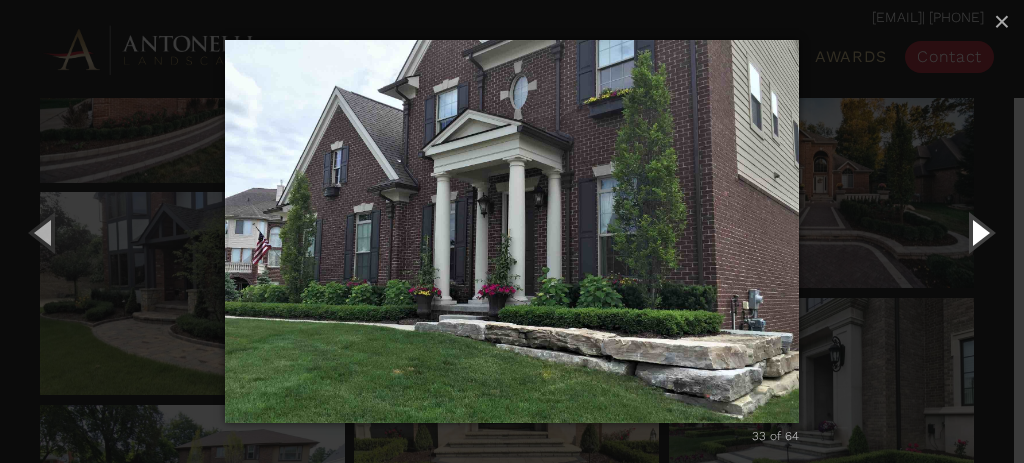 click at bounding box center (979, 232) 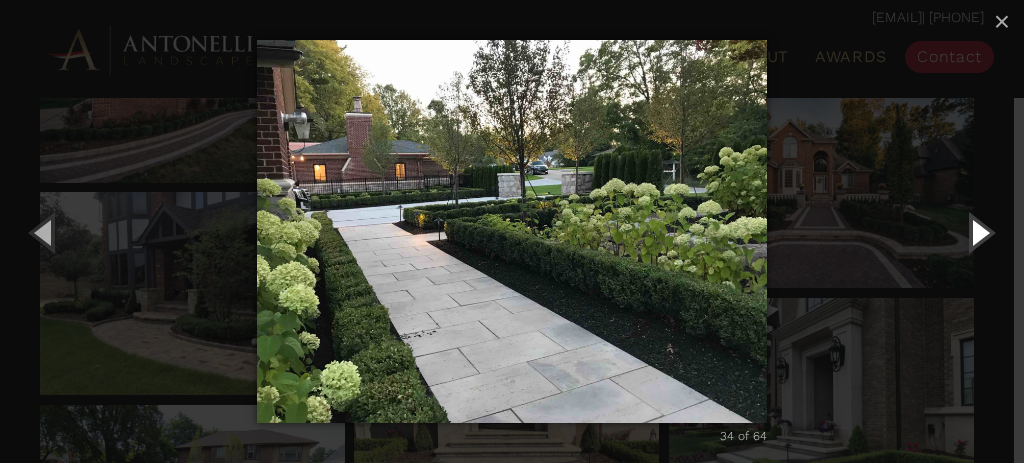 click at bounding box center (979, 232) 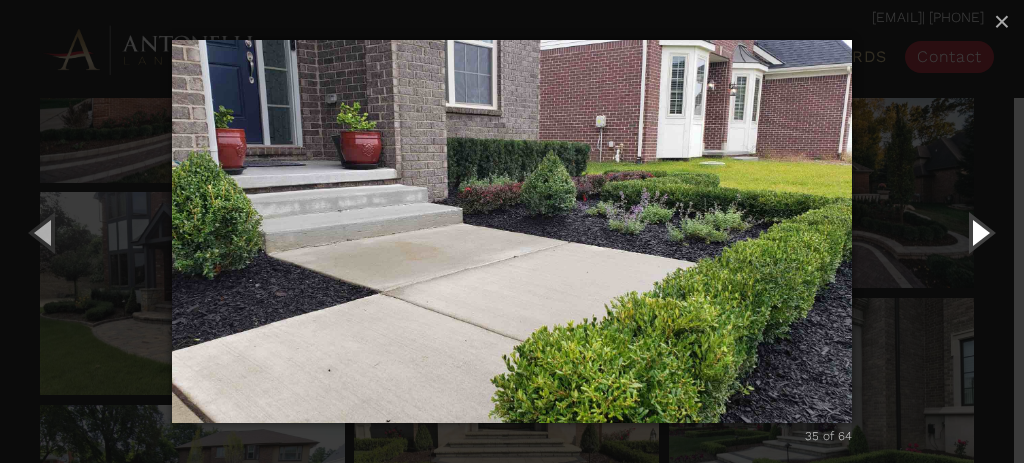 click at bounding box center [979, 232] 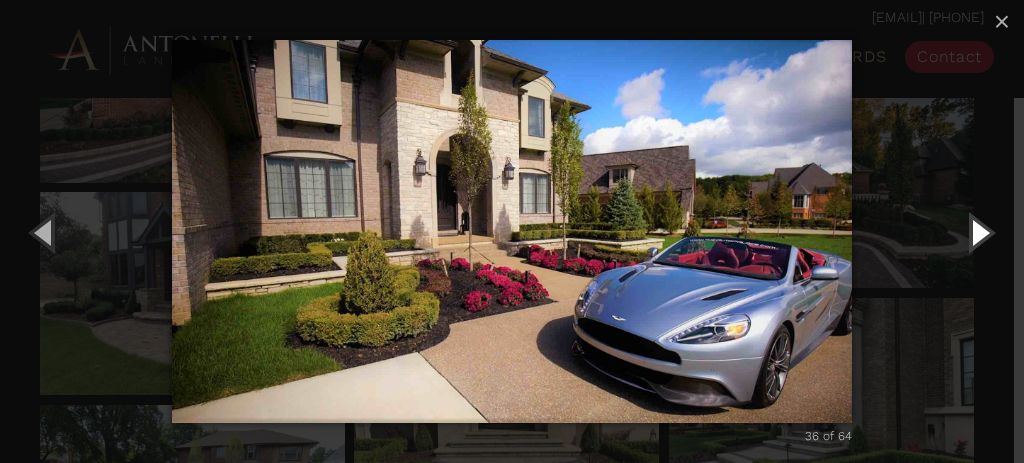 click at bounding box center (979, 232) 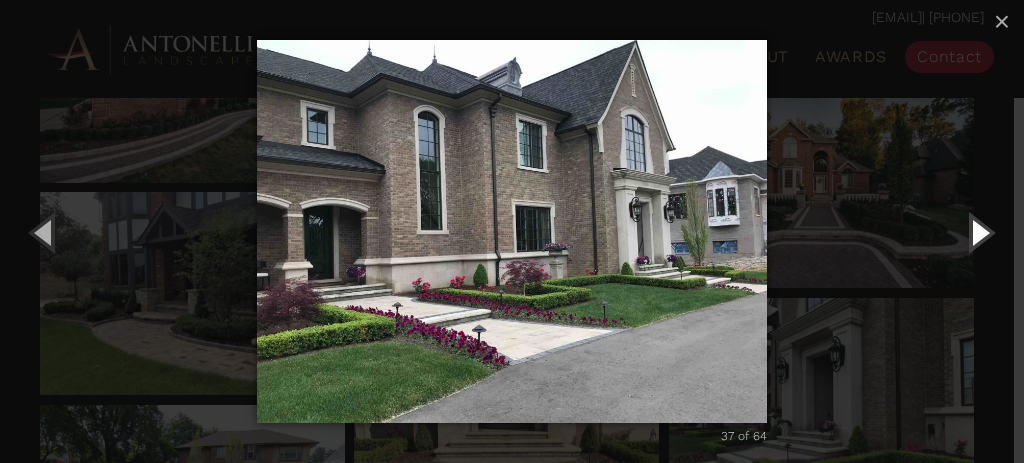 click at bounding box center (979, 232) 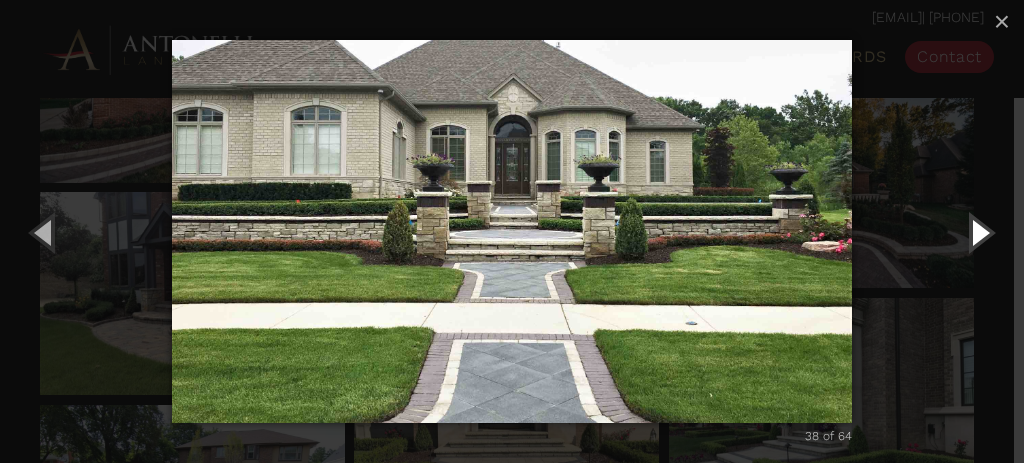 click at bounding box center (979, 232) 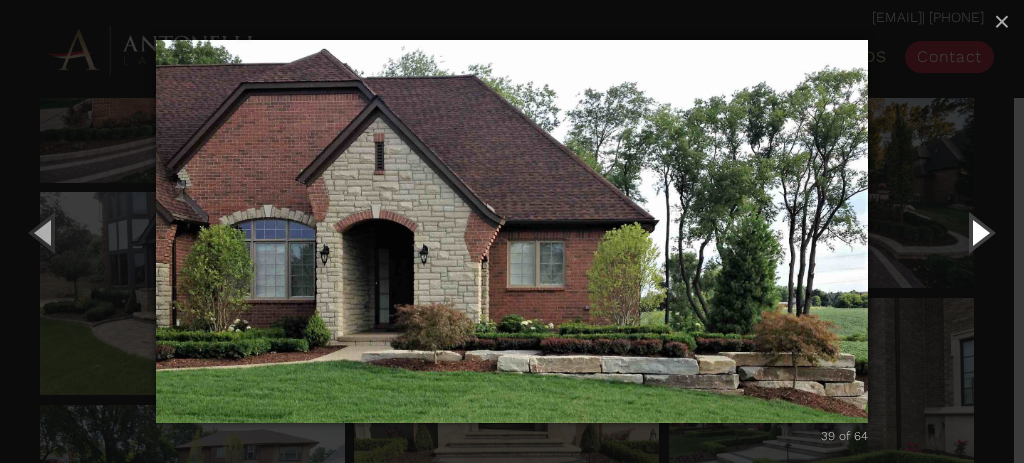 click at bounding box center (979, 232) 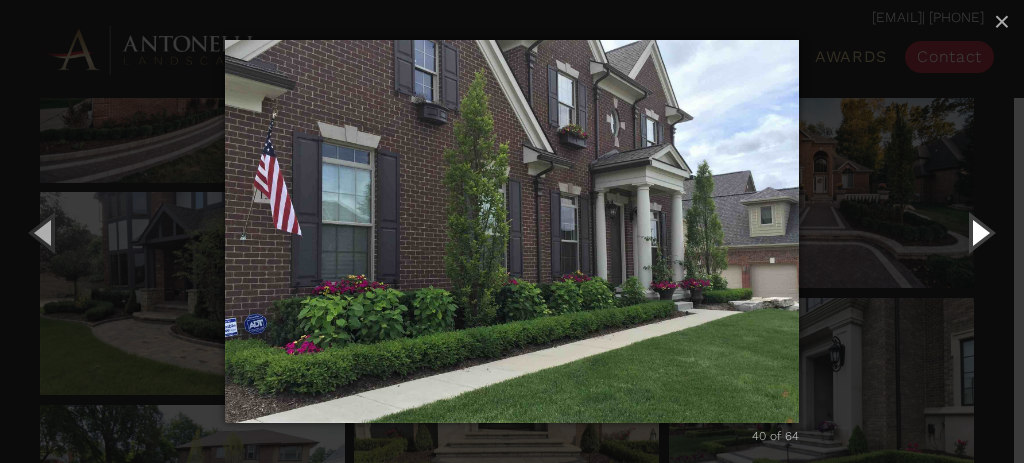 click at bounding box center (979, 232) 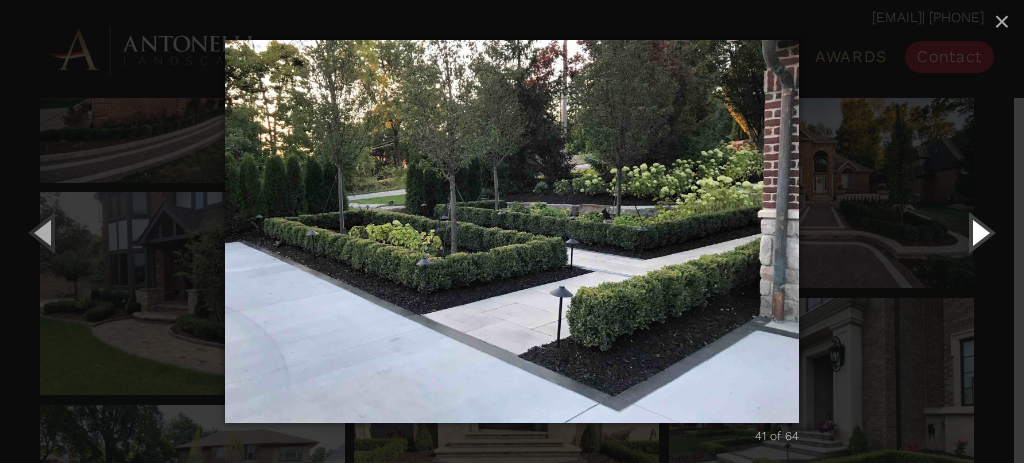 click at bounding box center (979, 232) 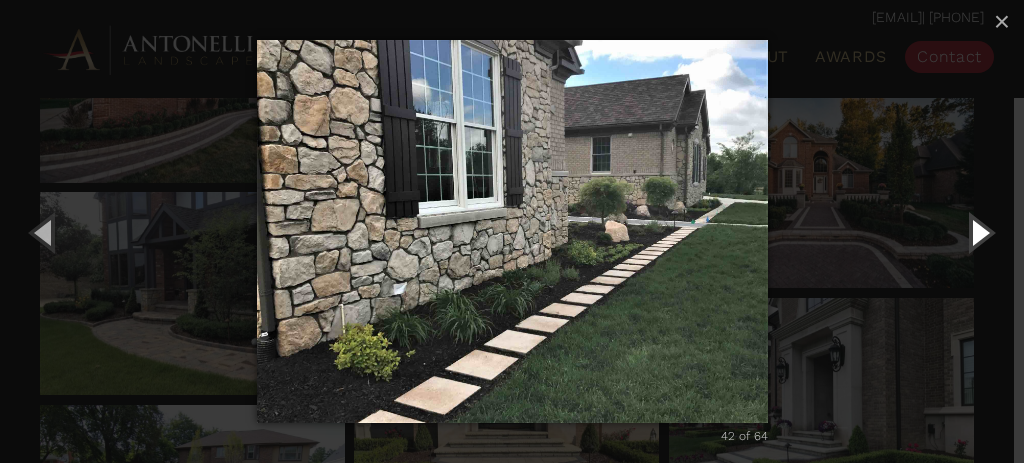 click at bounding box center [979, 232] 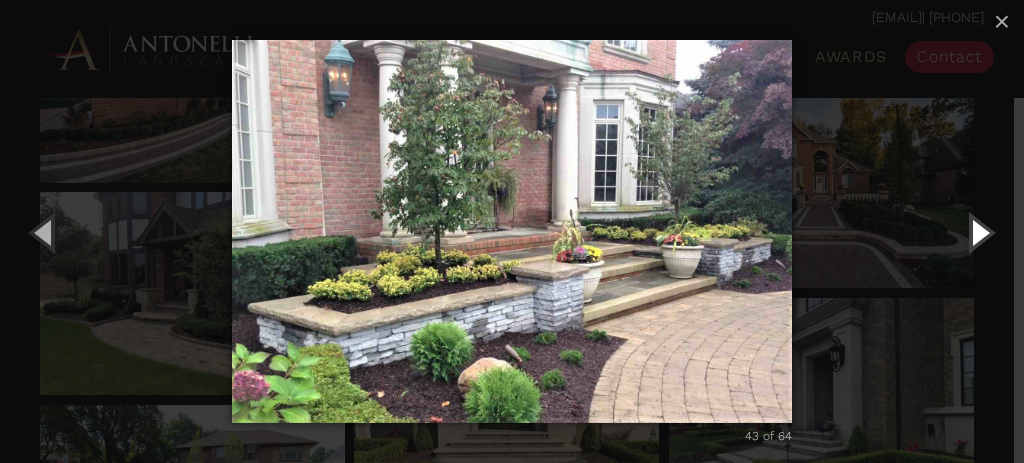 click at bounding box center [979, 232] 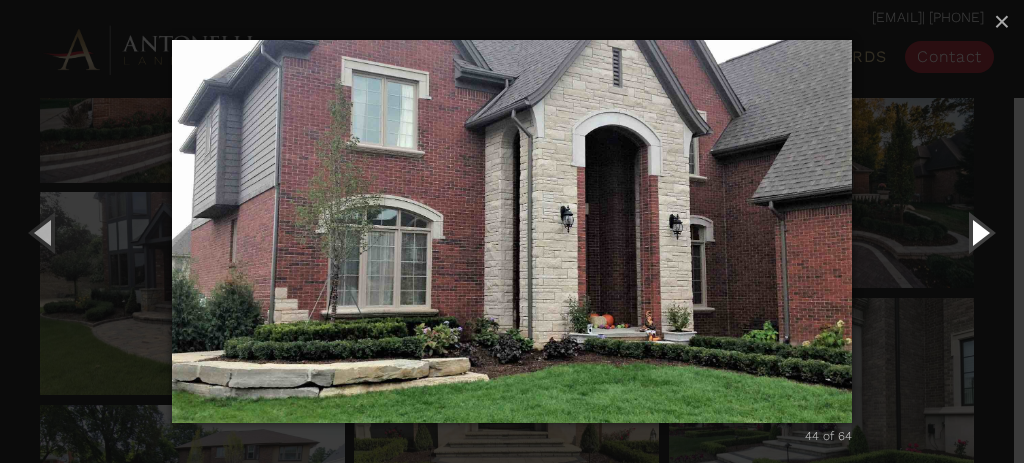 click at bounding box center [979, 232] 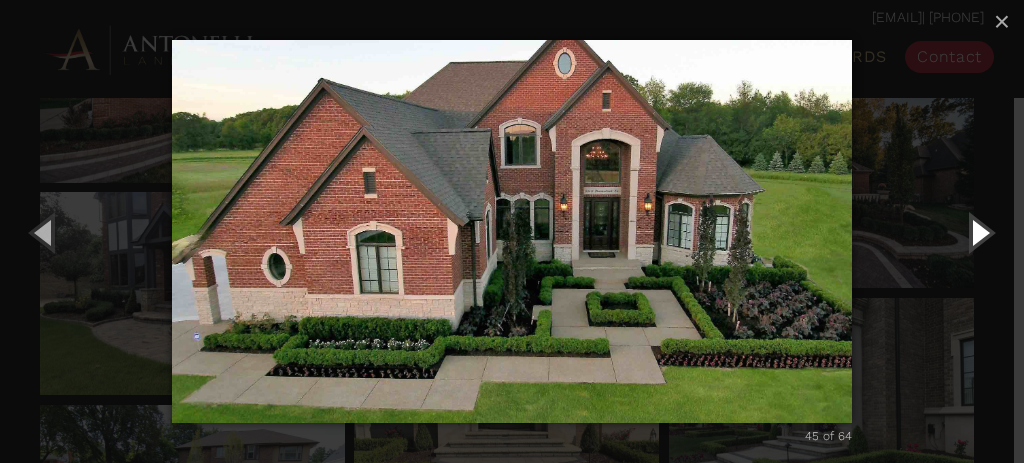 click at bounding box center (979, 232) 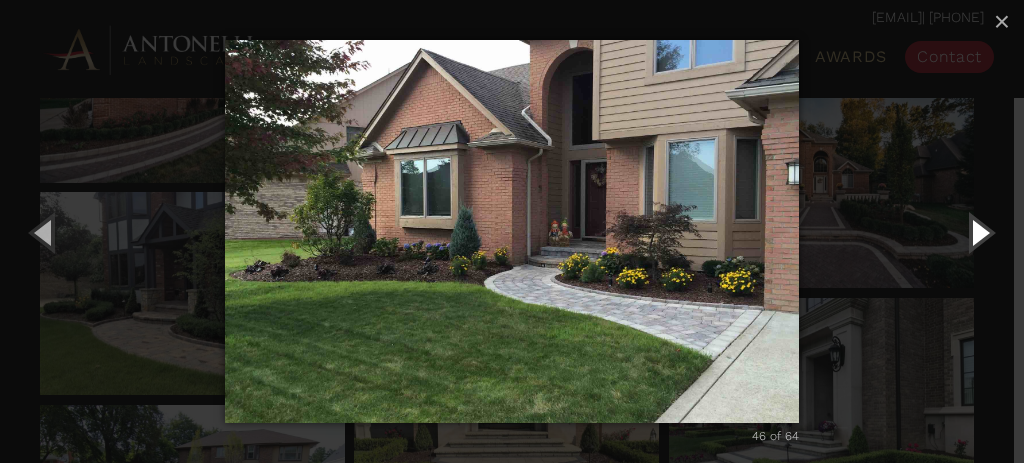 click at bounding box center [979, 232] 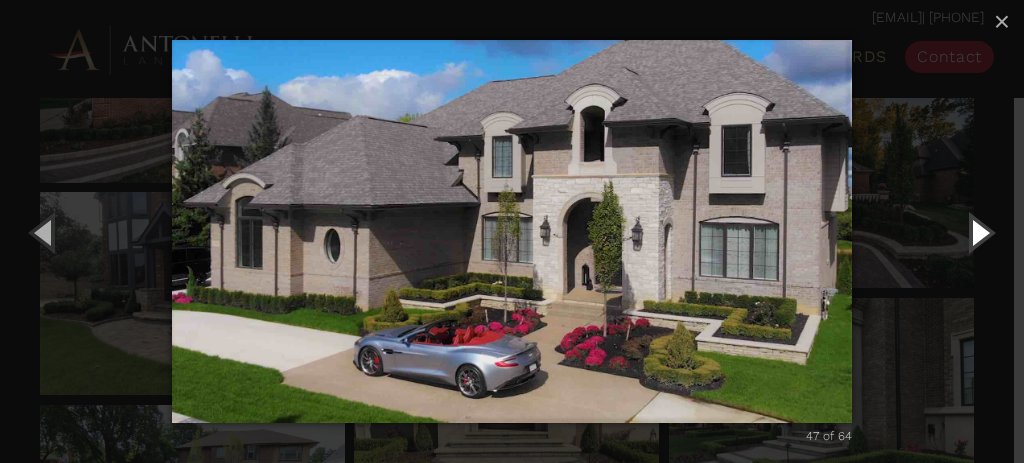 click at bounding box center (979, 232) 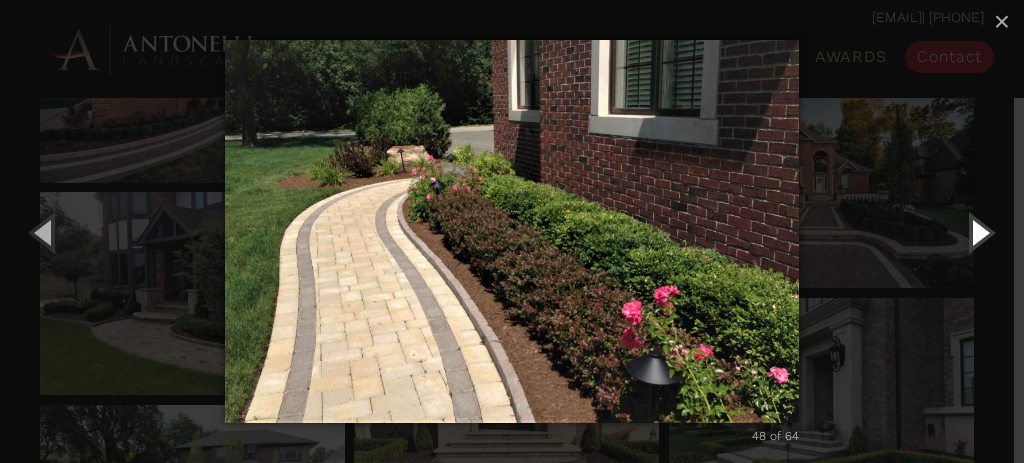 click at bounding box center (979, 232) 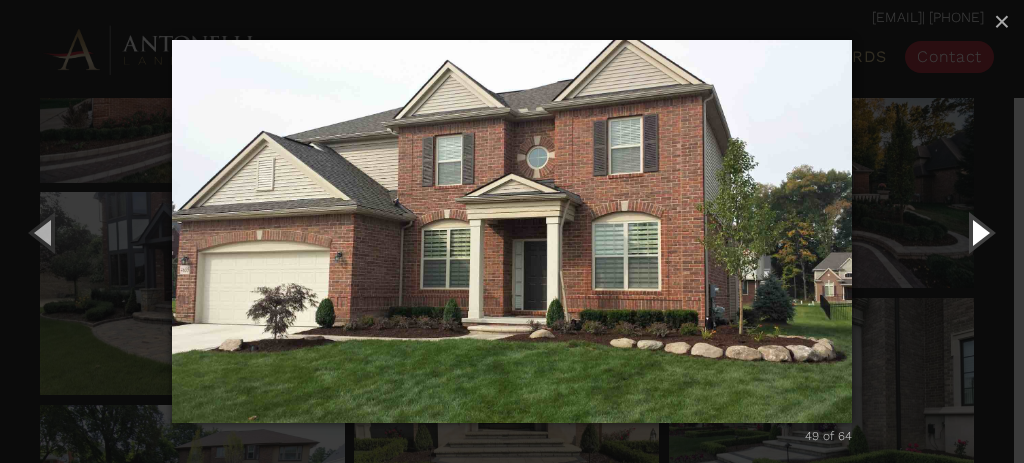 click at bounding box center (979, 232) 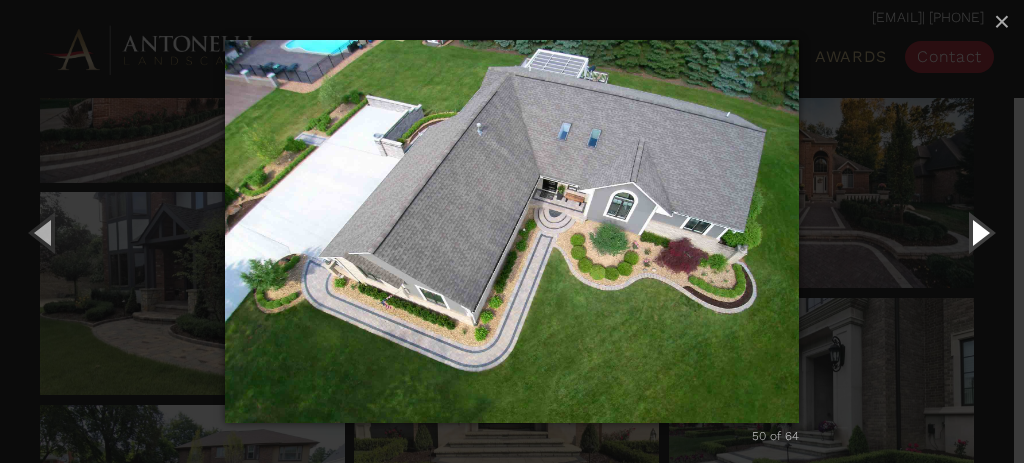 click at bounding box center (979, 232) 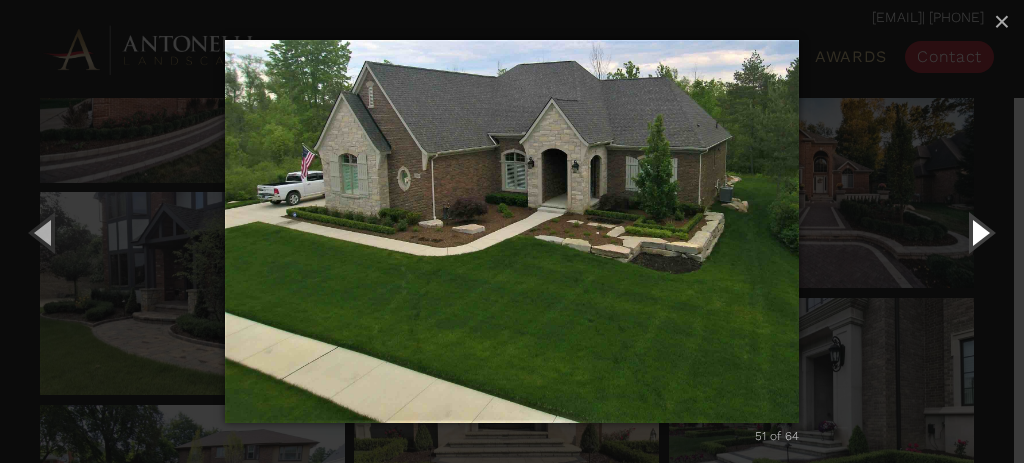 click at bounding box center [979, 232] 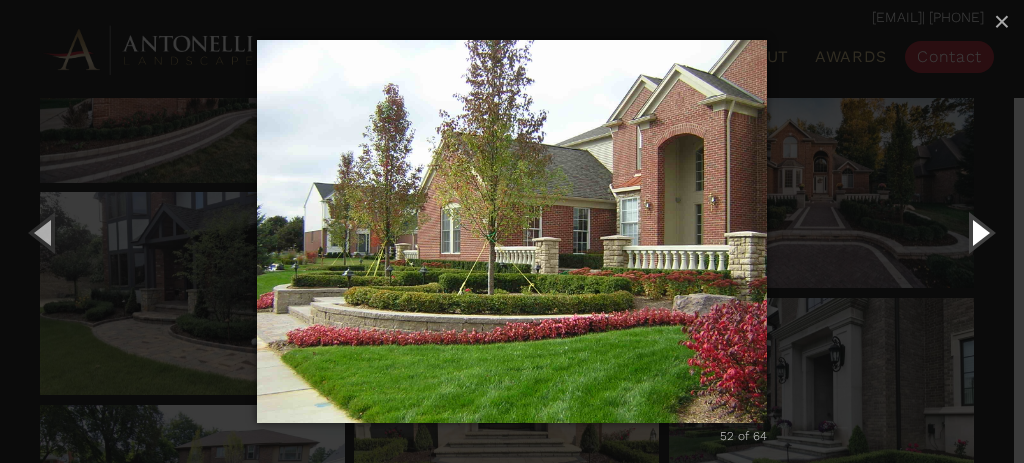 click at bounding box center [979, 232] 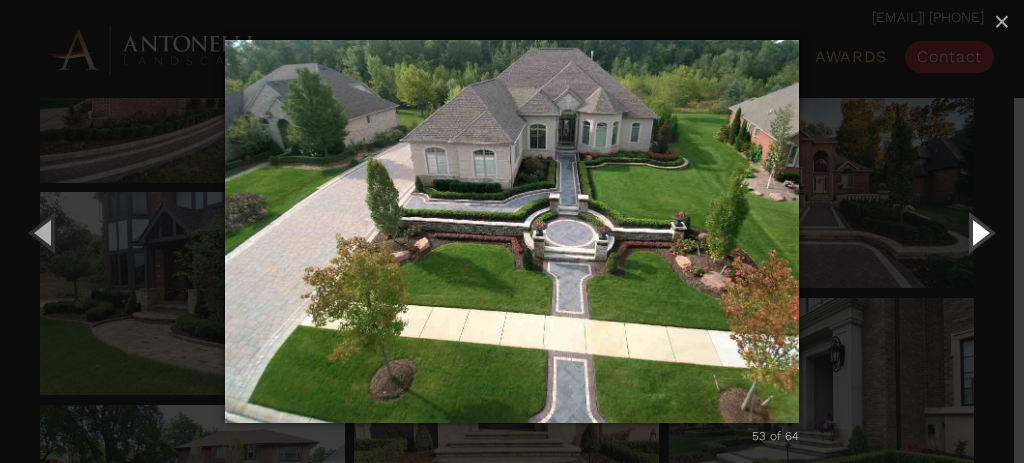 click at bounding box center (979, 232) 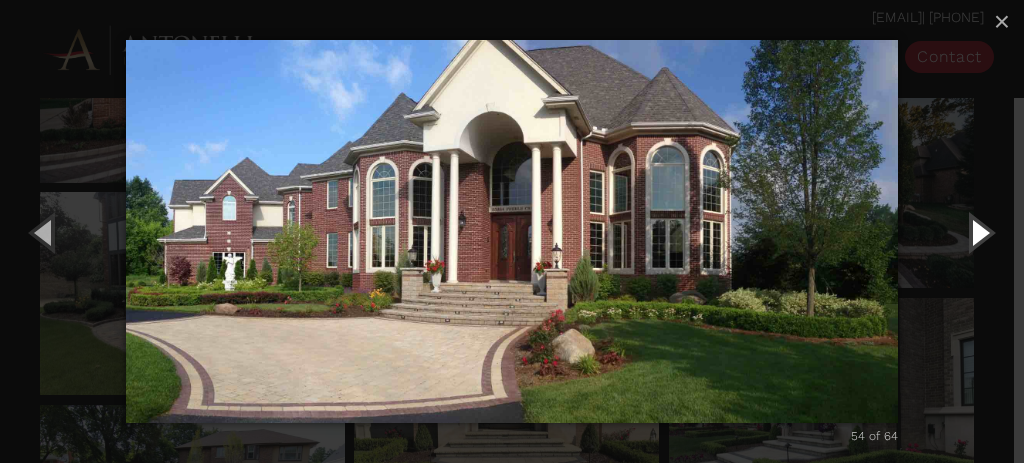click at bounding box center (979, 232) 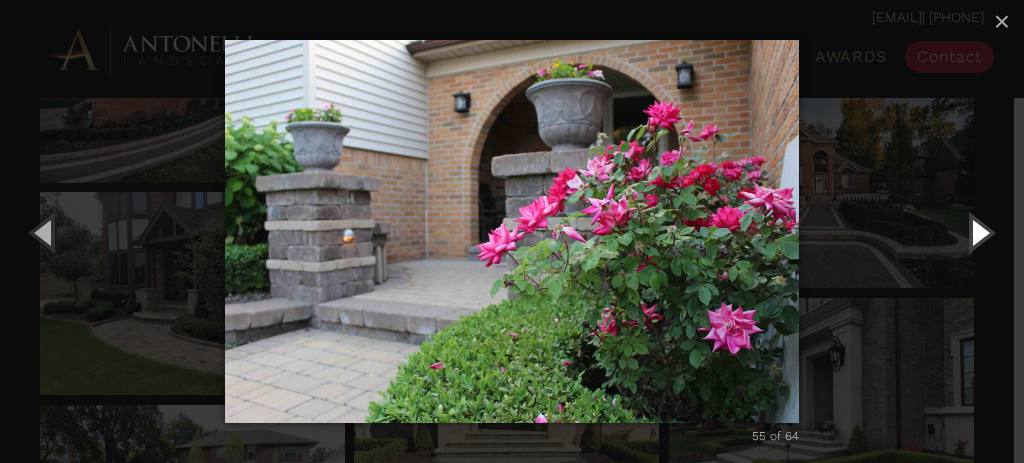 click at bounding box center [979, 232] 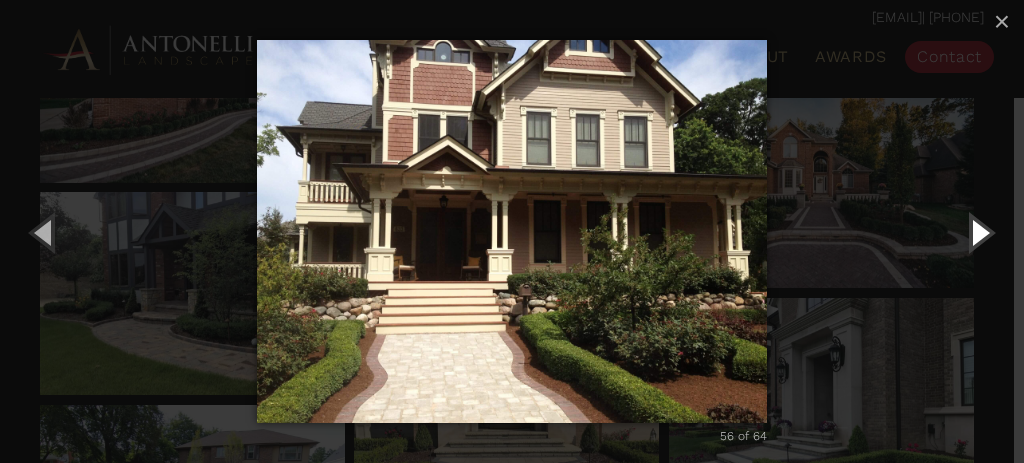 click at bounding box center (979, 232) 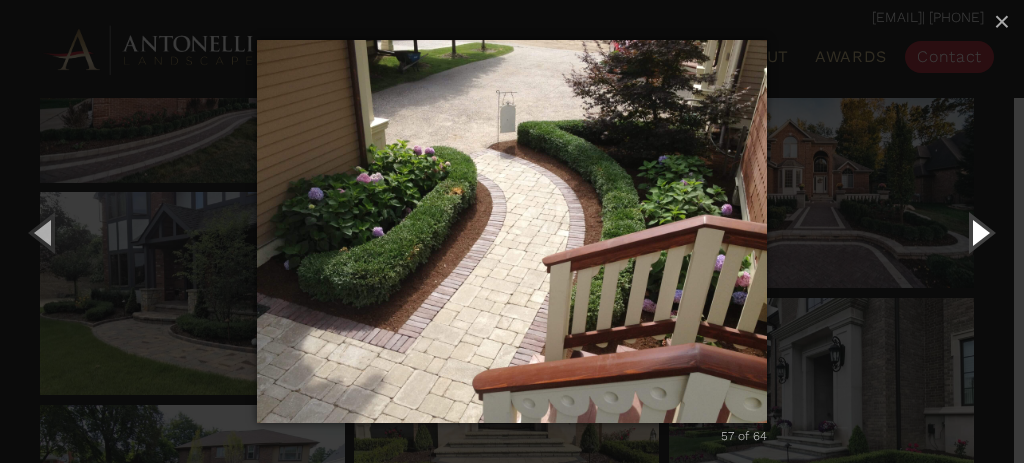 click at bounding box center [979, 232] 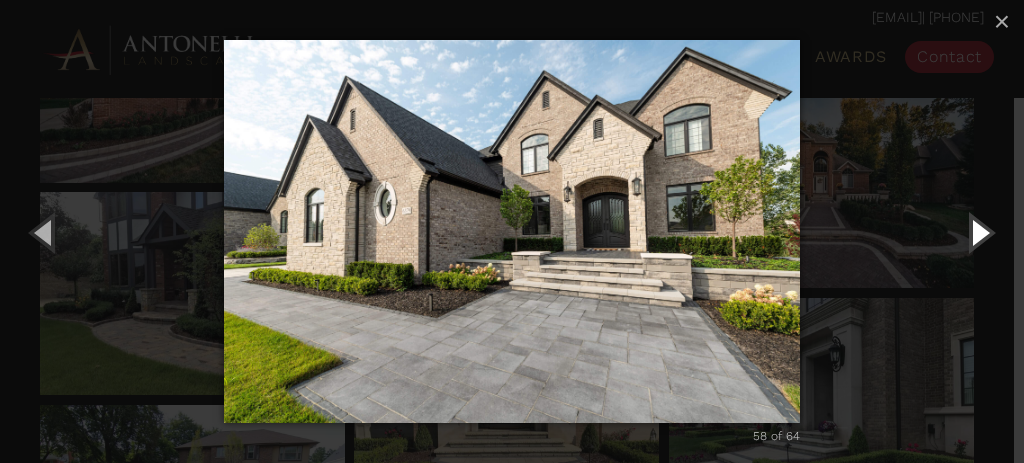 click at bounding box center [979, 232] 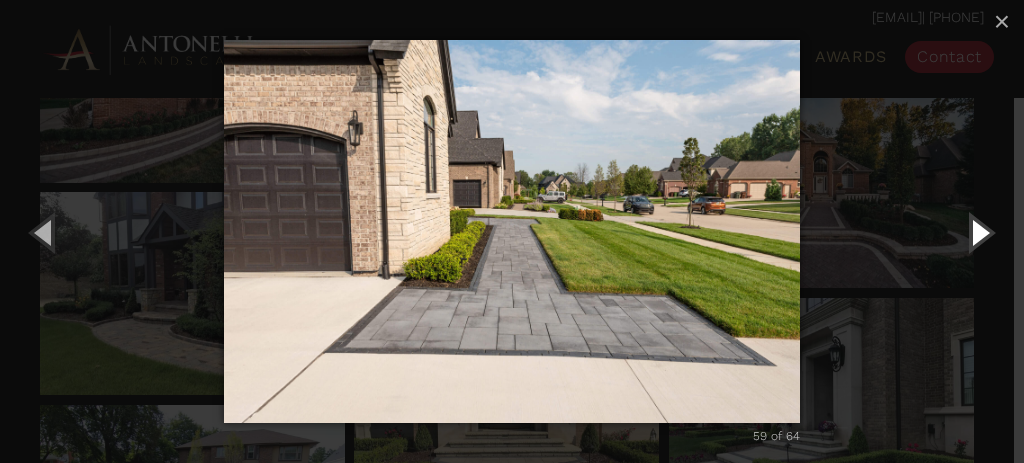 click at bounding box center (979, 232) 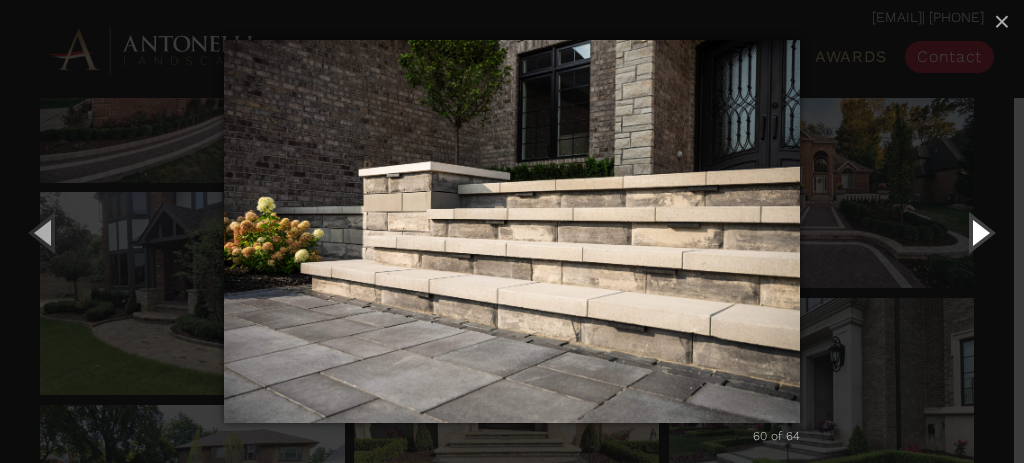 click at bounding box center [979, 232] 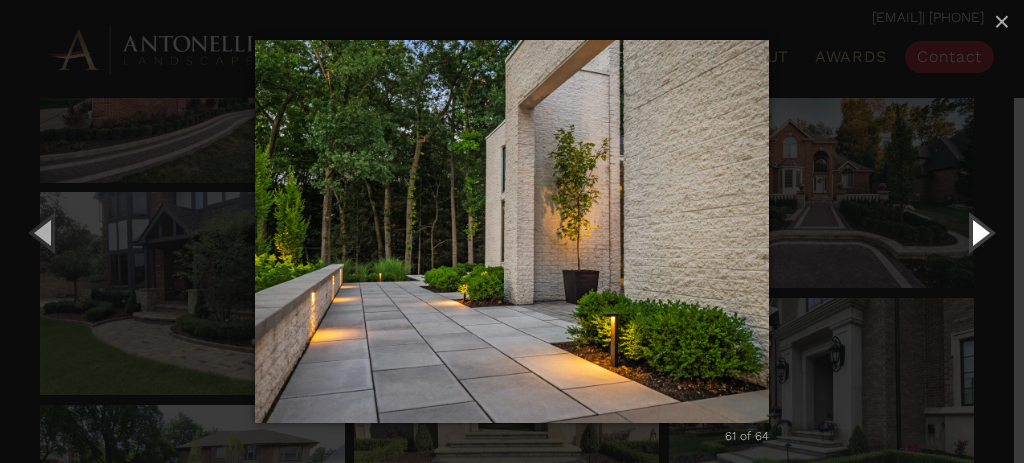 click at bounding box center (979, 232) 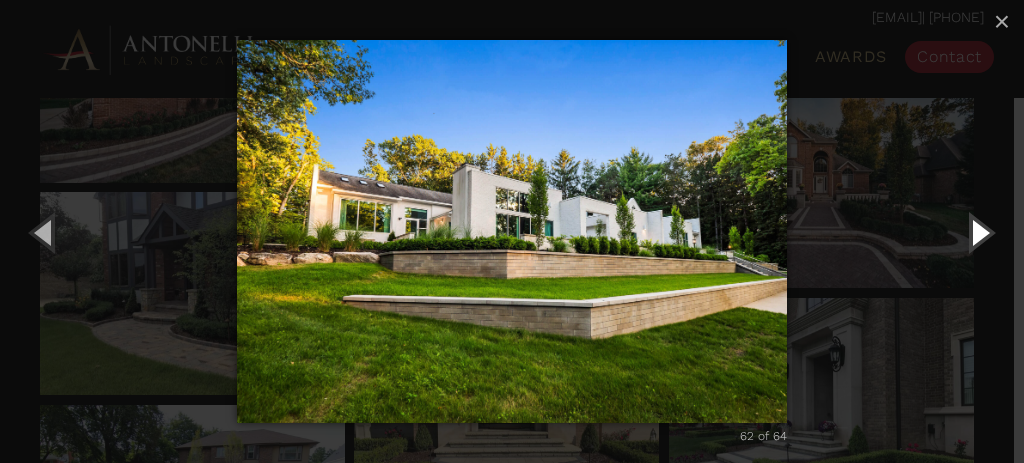 click at bounding box center (979, 232) 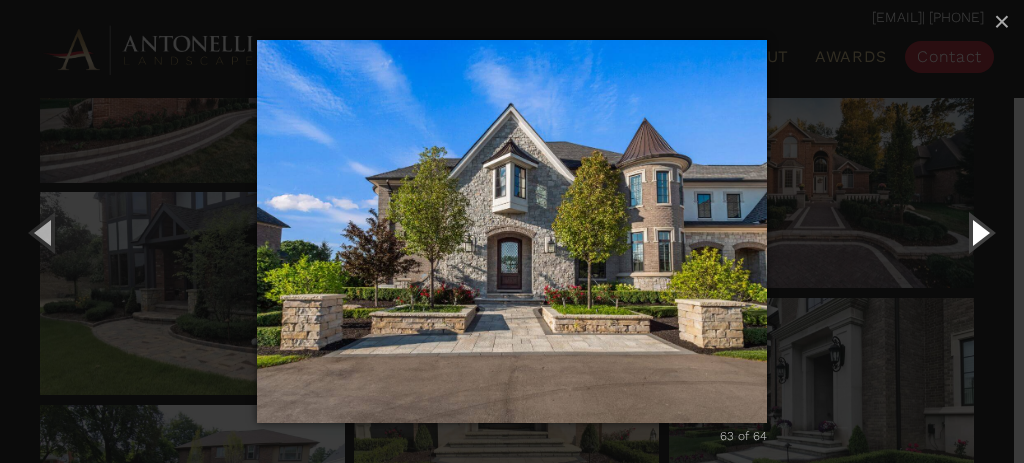 click at bounding box center (979, 232) 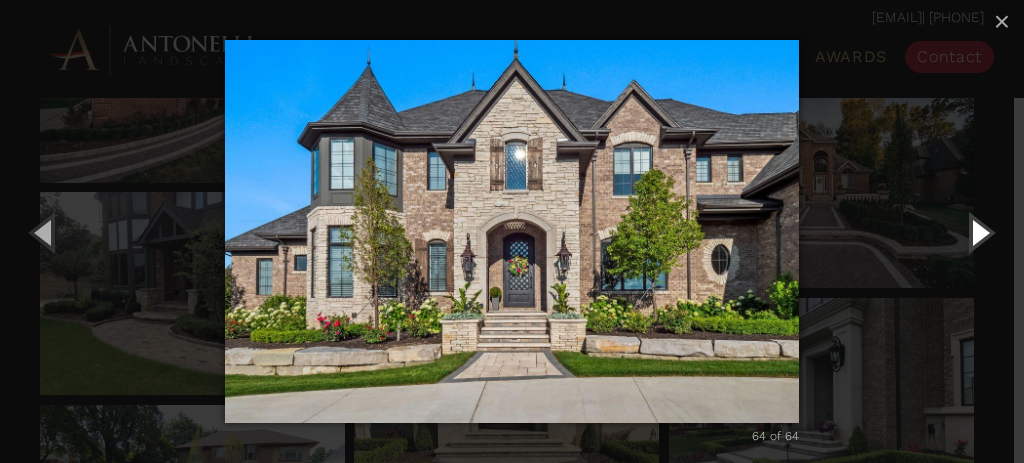 click at bounding box center [979, 232] 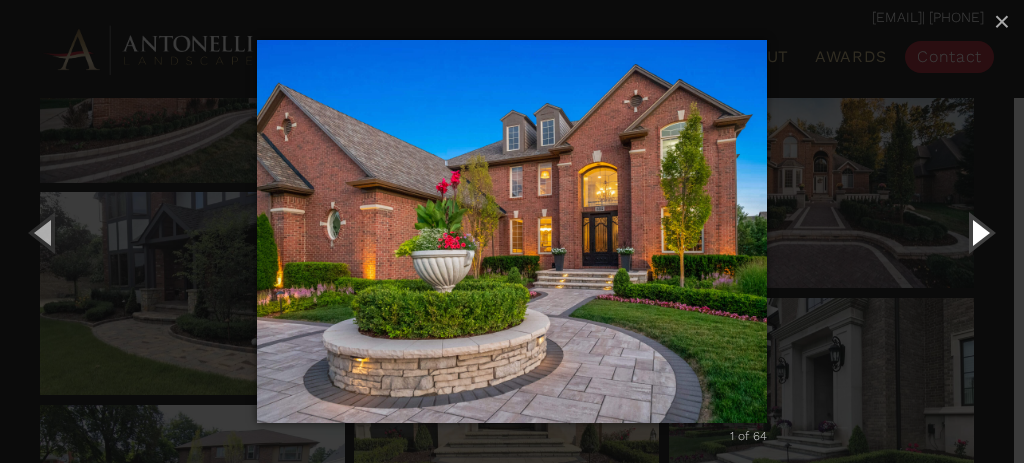 click at bounding box center [979, 232] 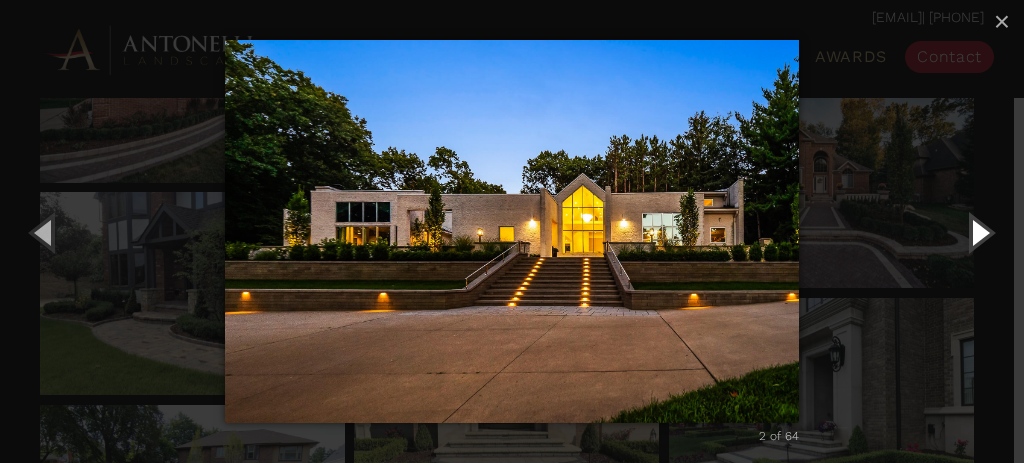 click at bounding box center (979, 232) 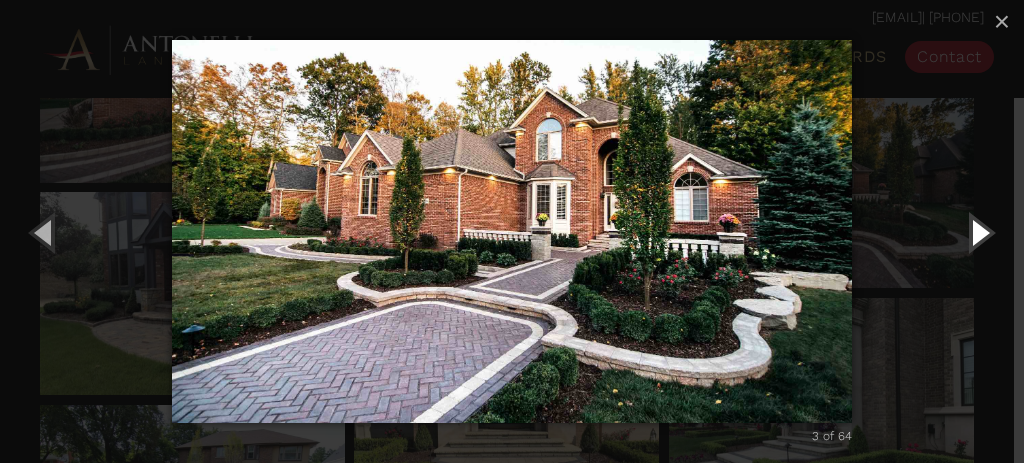 click at bounding box center [979, 232] 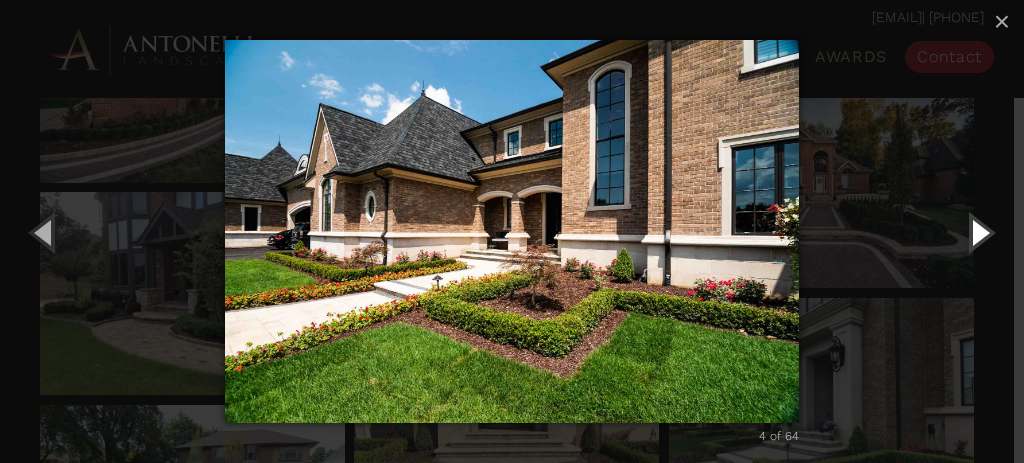 click at bounding box center (979, 232) 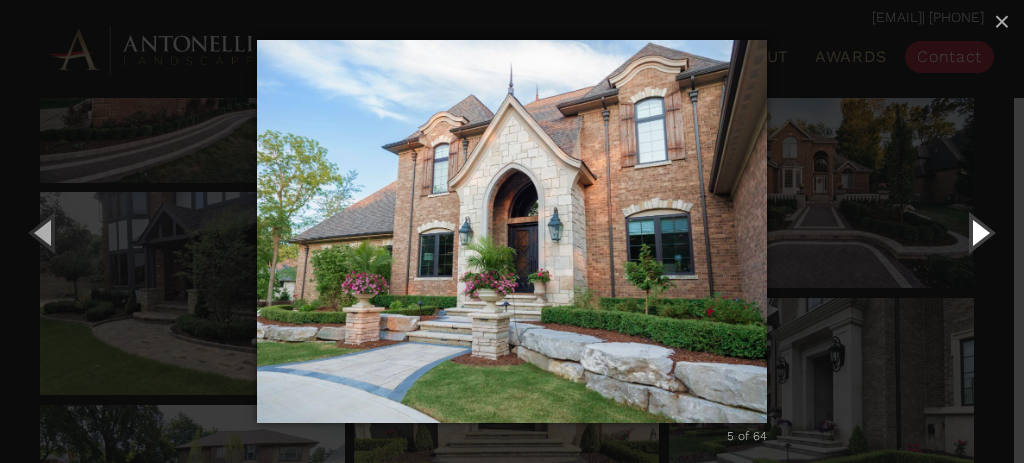 click at bounding box center (979, 232) 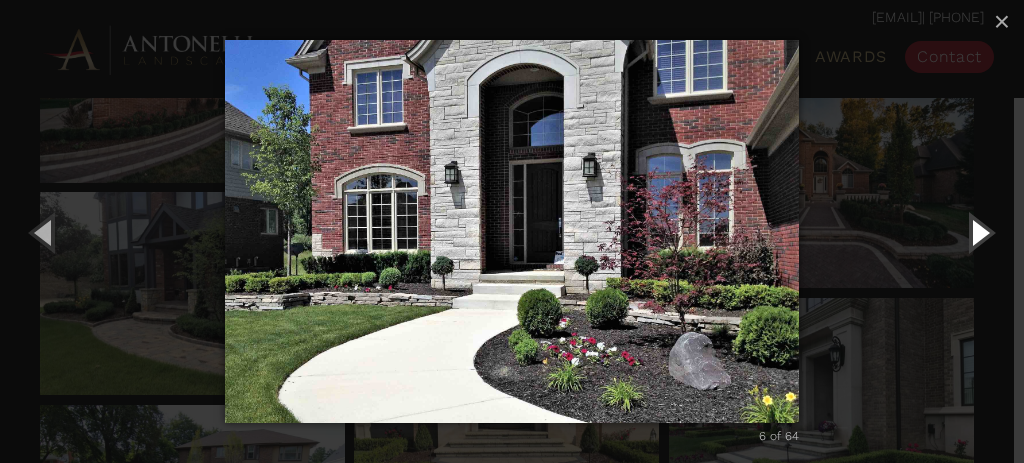 click at bounding box center (979, 232) 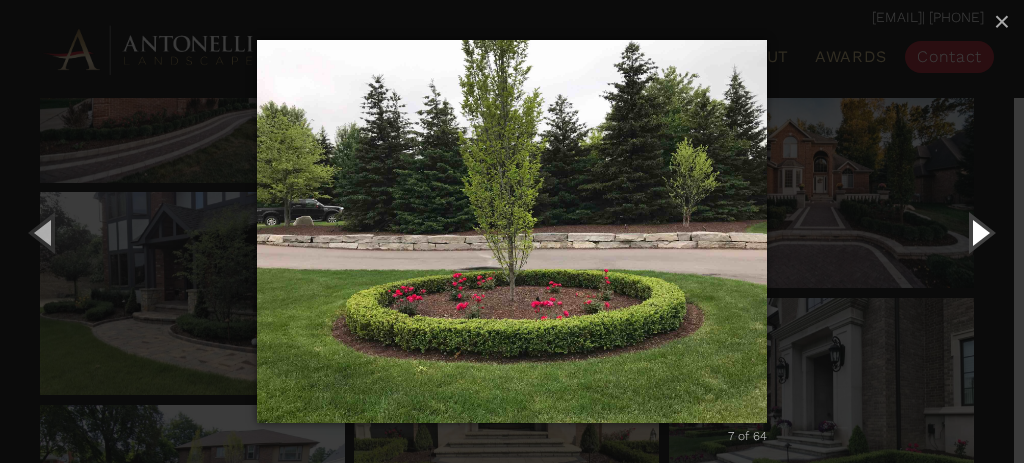 click at bounding box center [979, 232] 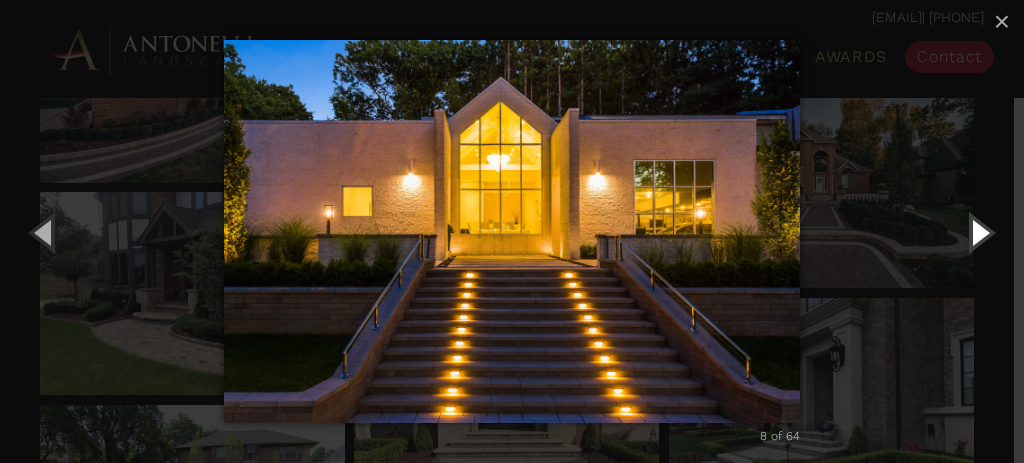 click at bounding box center [979, 232] 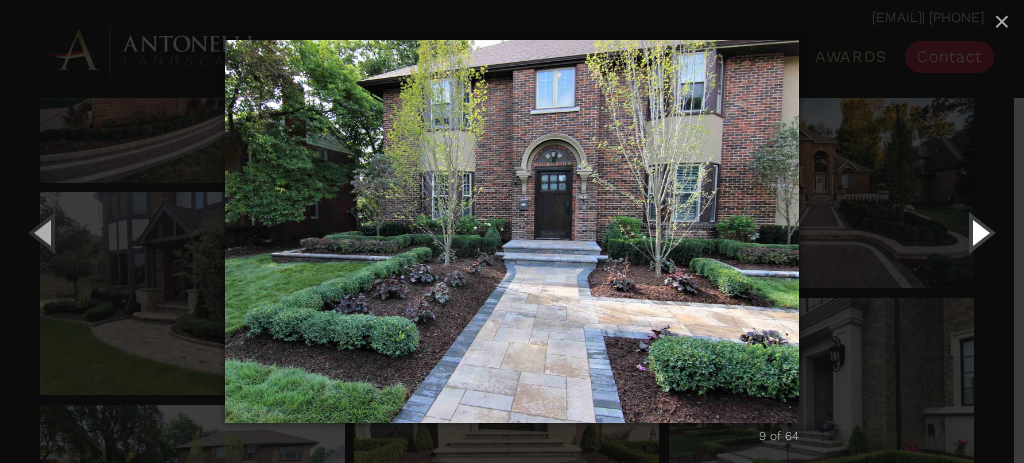 click at bounding box center [979, 232] 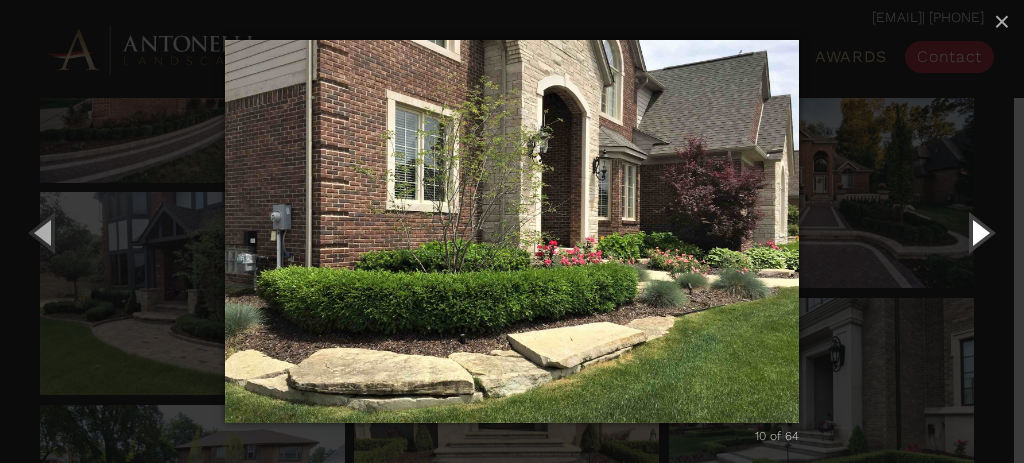 click at bounding box center (979, 232) 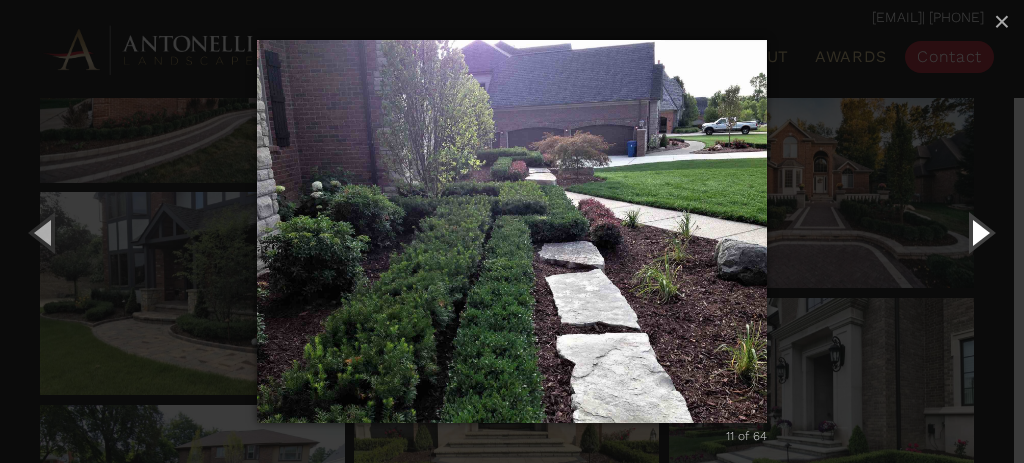 click at bounding box center (979, 232) 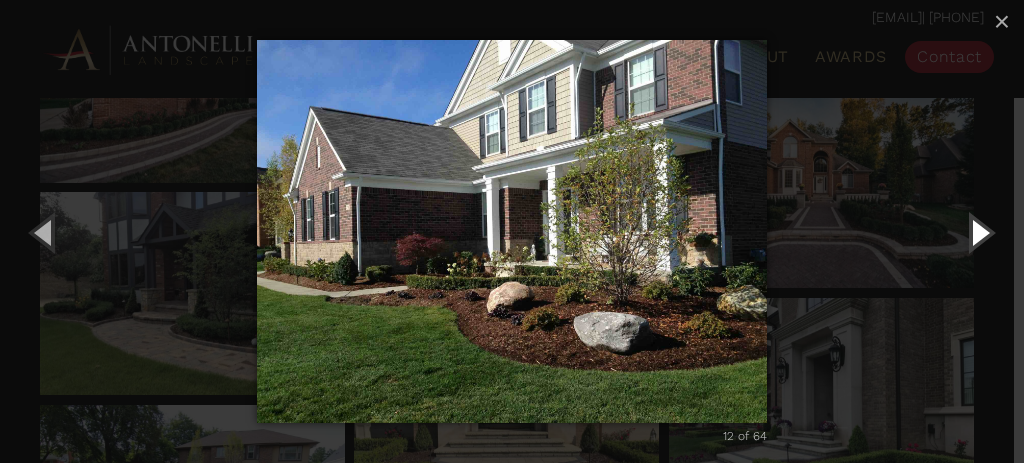 click at bounding box center [979, 232] 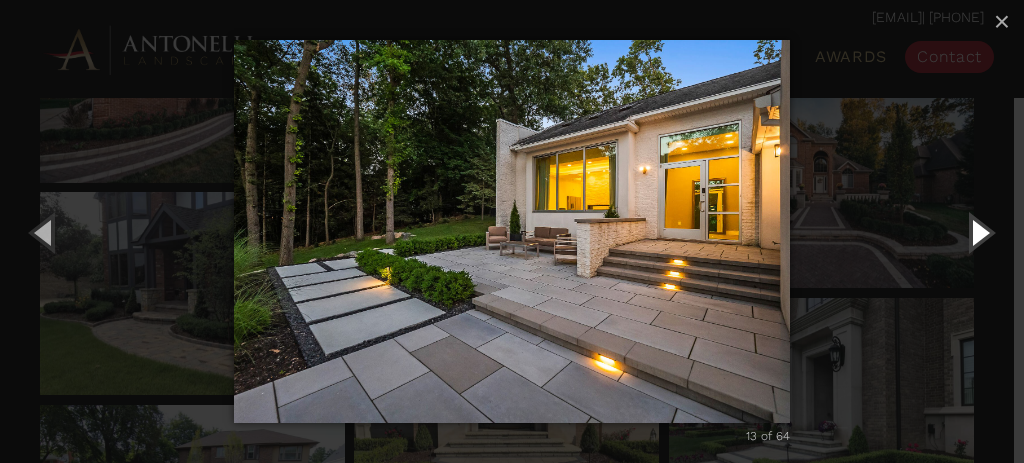 click at bounding box center (979, 232) 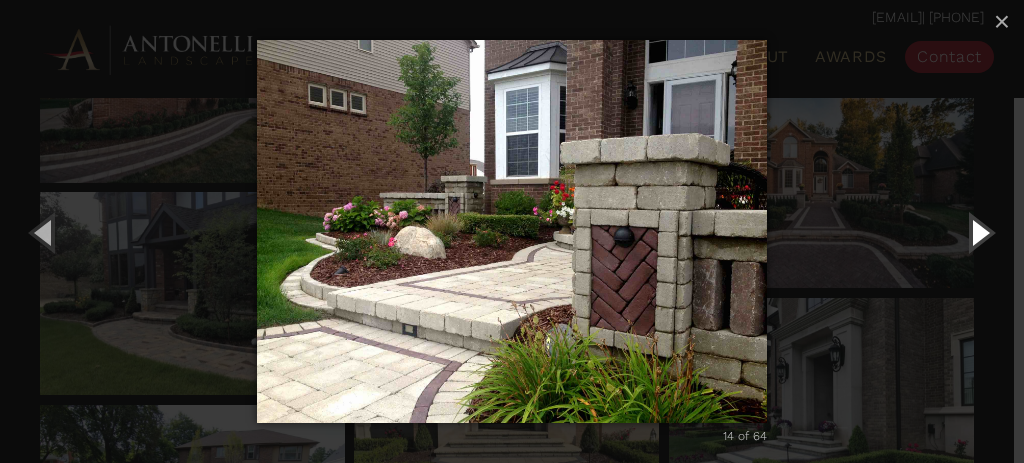 click at bounding box center [979, 232] 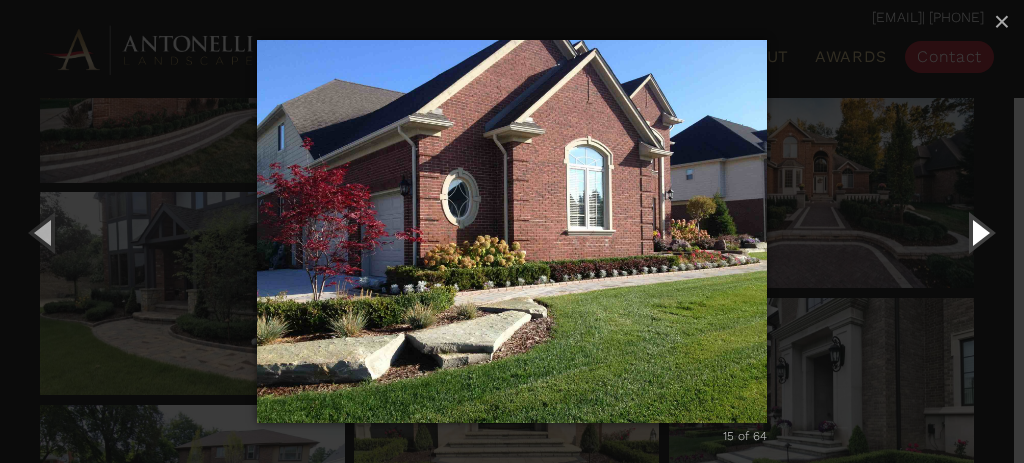 click at bounding box center [979, 232] 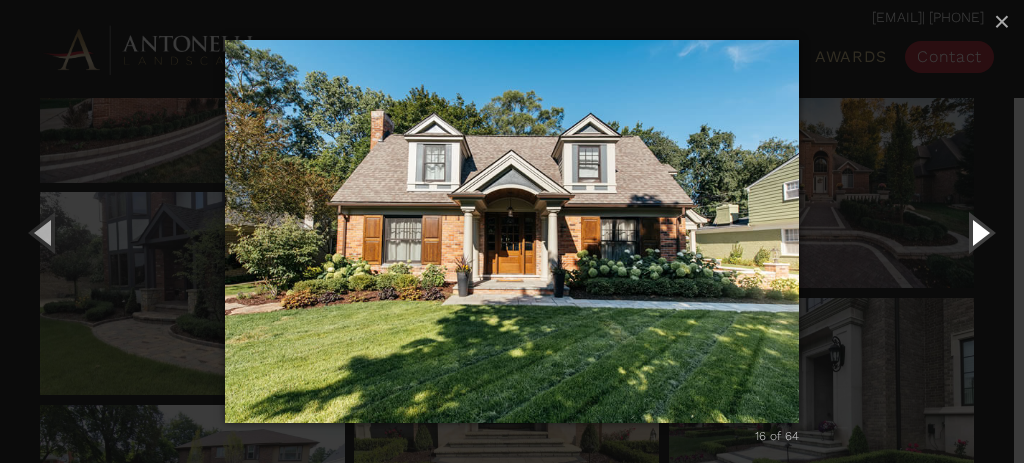 click at bounding box center (979, 232) 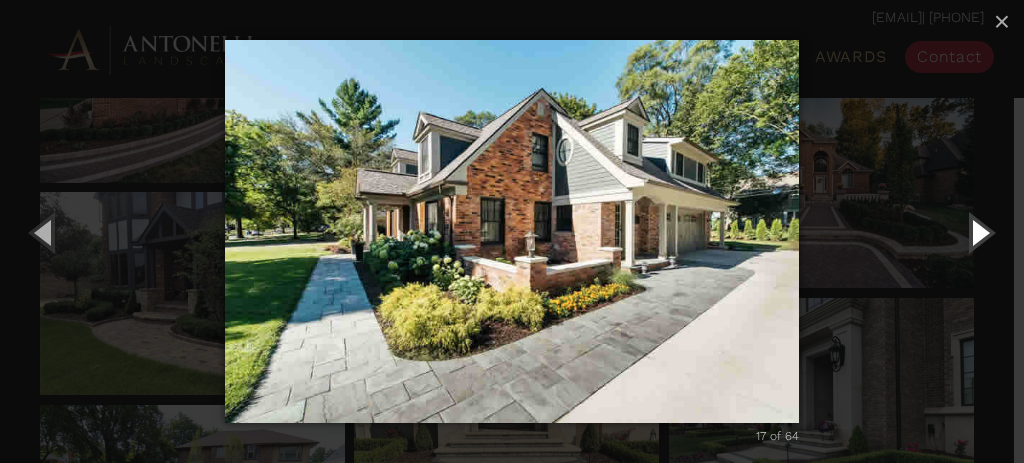 click at bounding box center [979, 232] 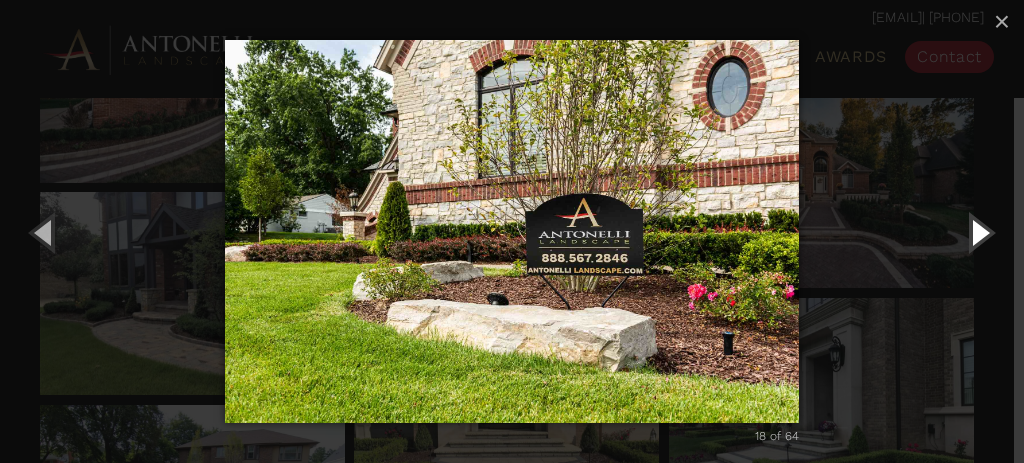 click at bounding box center [979, 232] 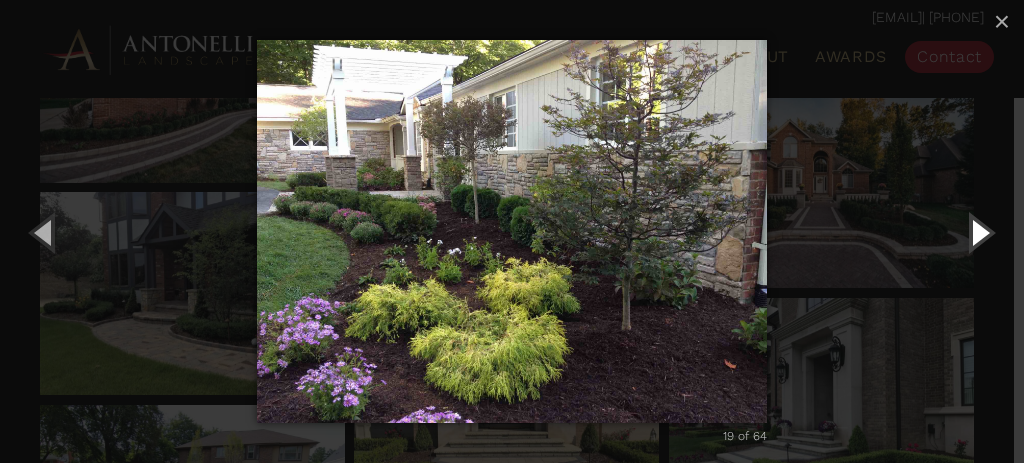 click at bounding box center (979, 232) 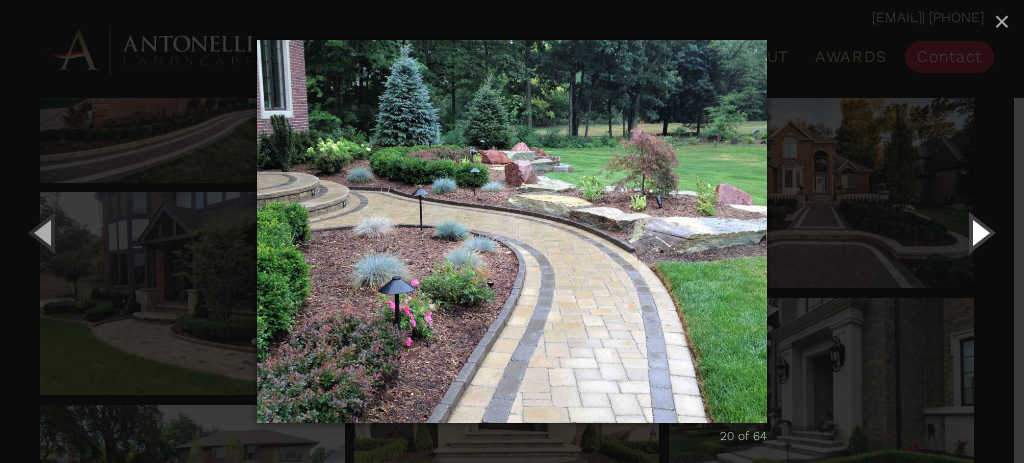 click at bounding box center [979, 232] 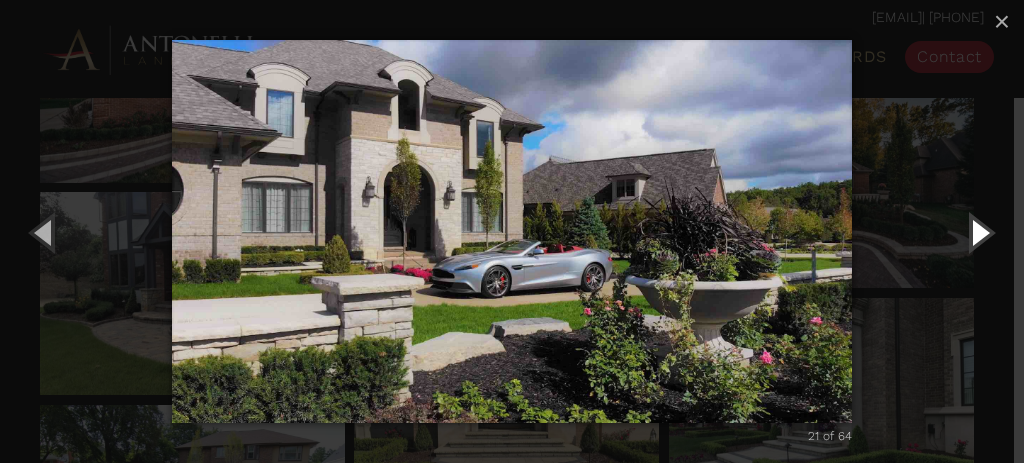 click at bounding box center (979, 232) 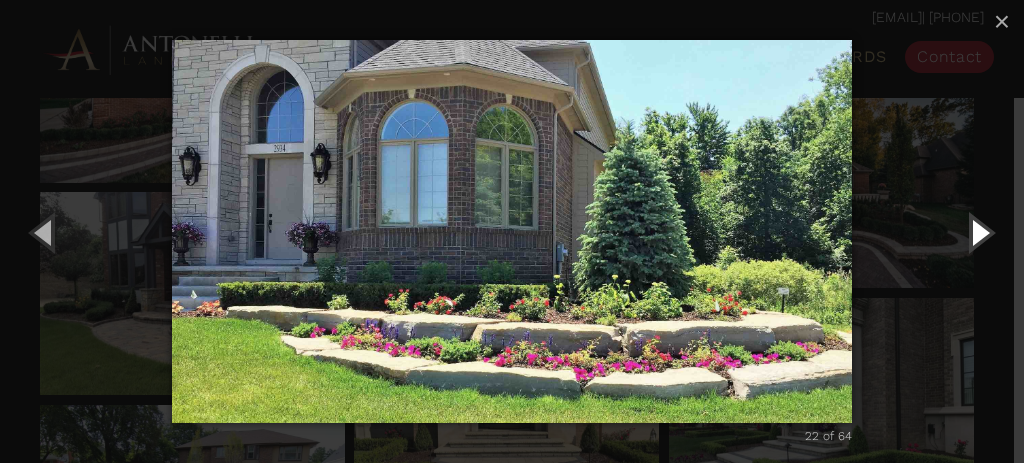 click at bounding box center (979, 232) 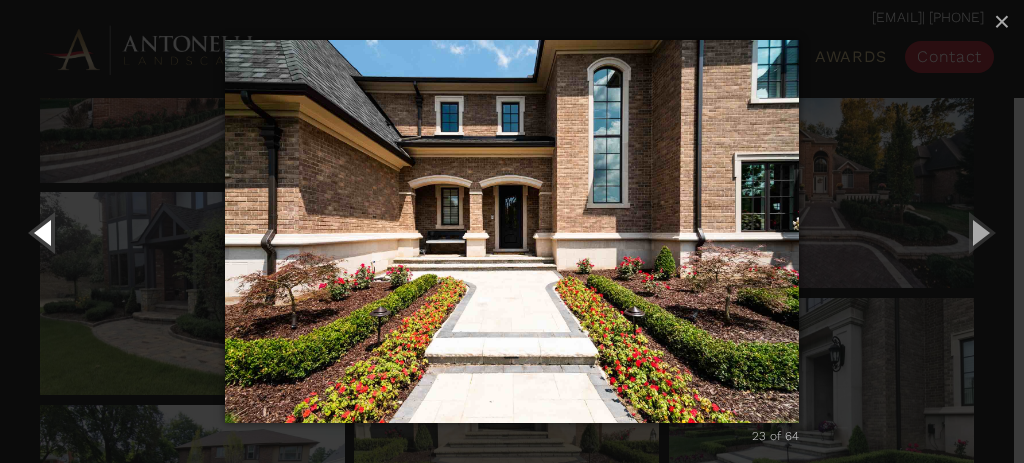 click at bounding box center [45, 232] 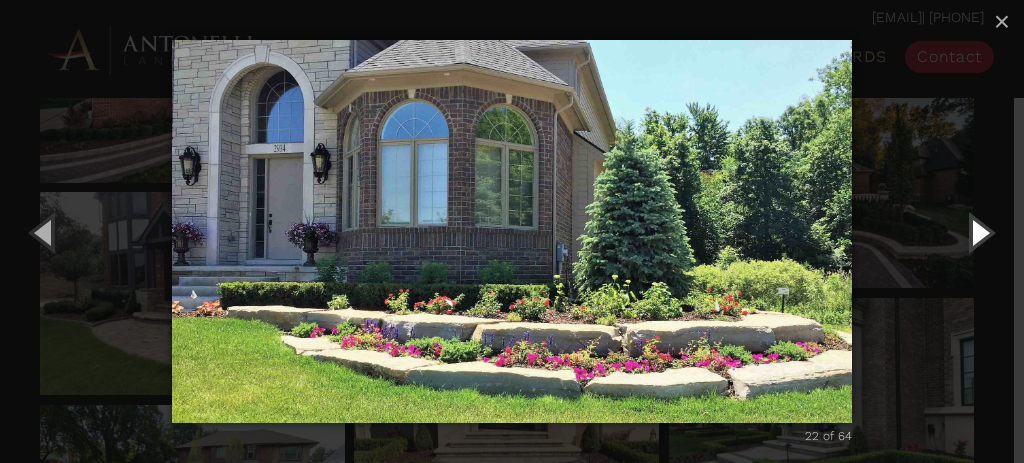 click at bounding box center [979, 232] 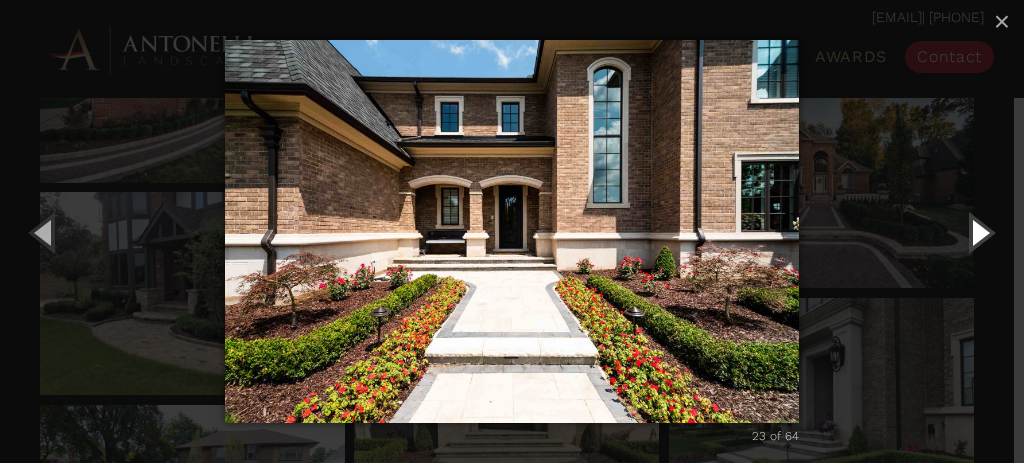 click at bounding box center [979, 232] 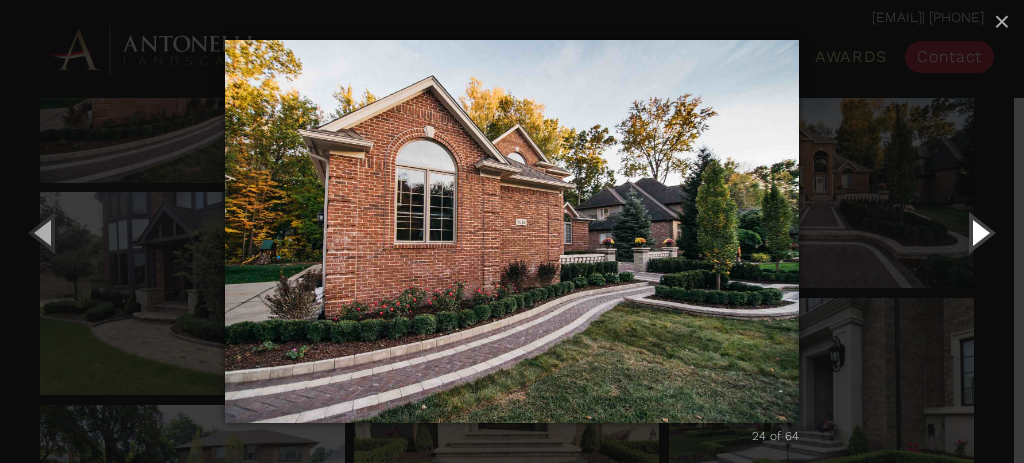 click at bounding box center [979, 232] 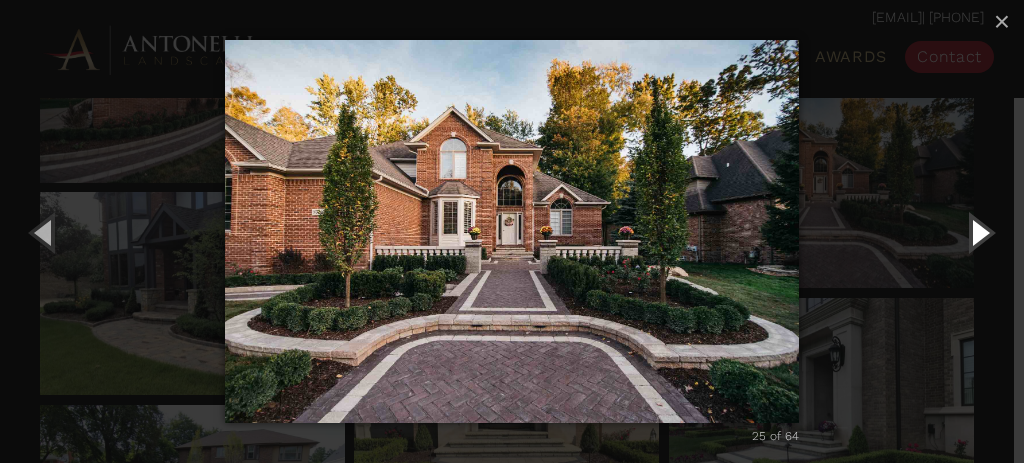 click at bounding box center (979, 232) 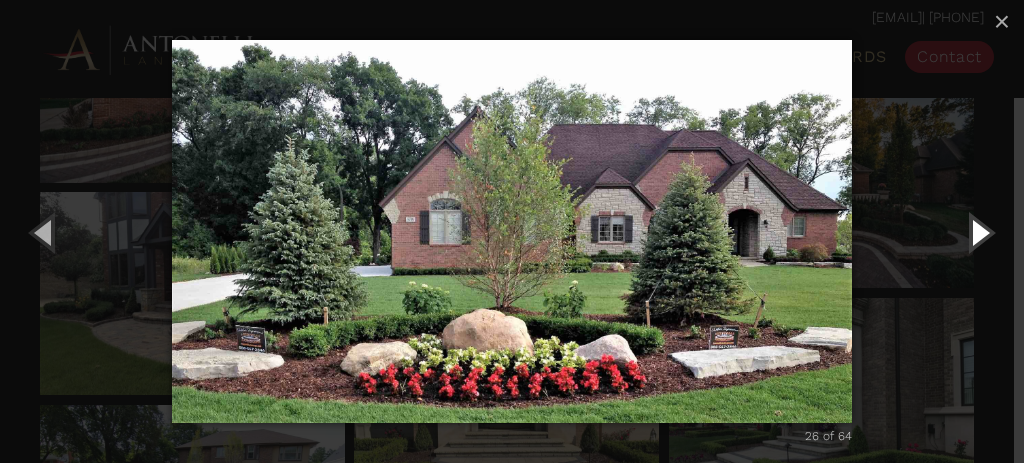 click at bounding box center (979, 232) 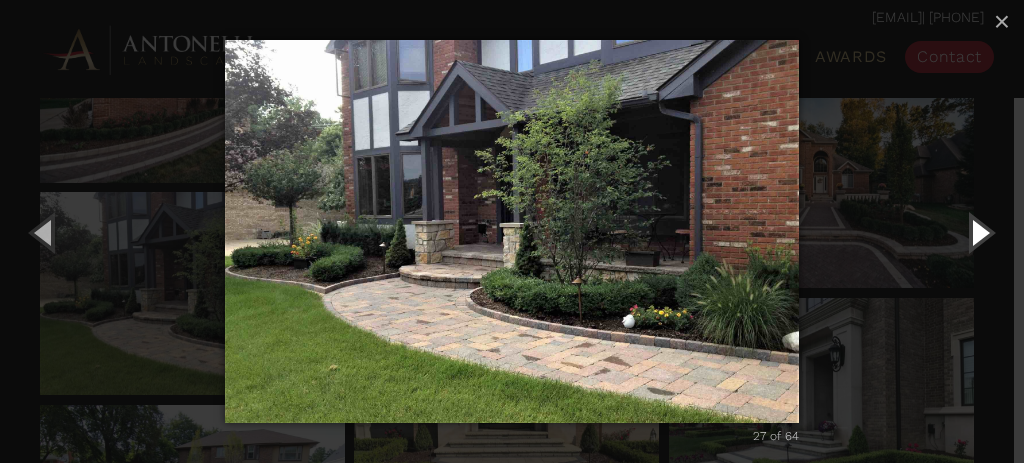 click at bounding box center [979, 232] 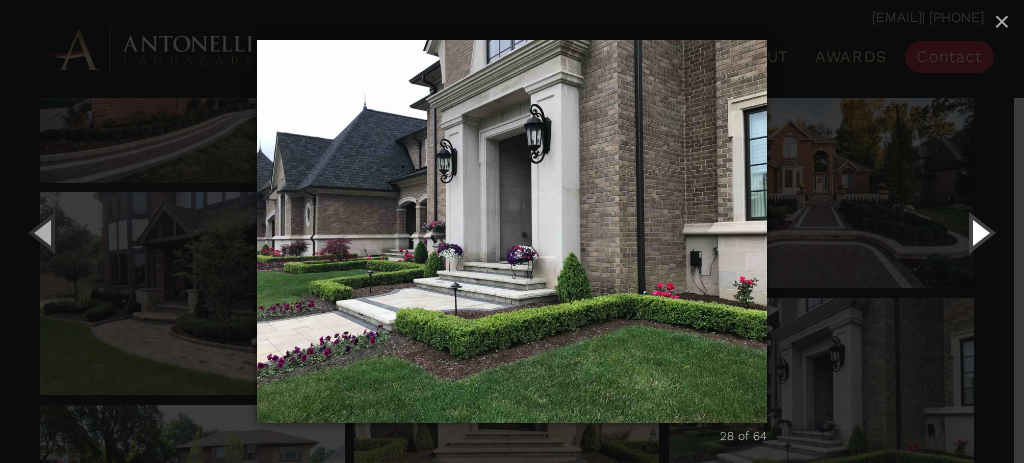 click at bounding box center (979, 232) 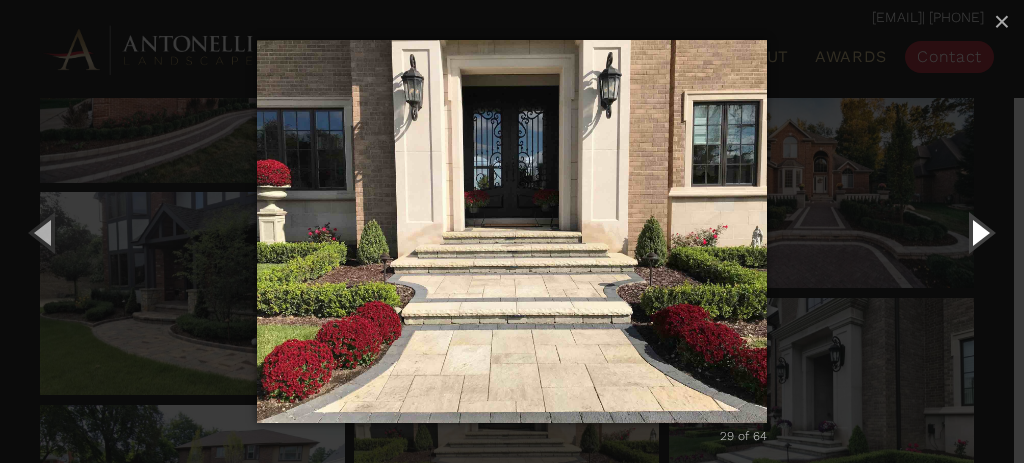 click at bounding box center [979, 232] 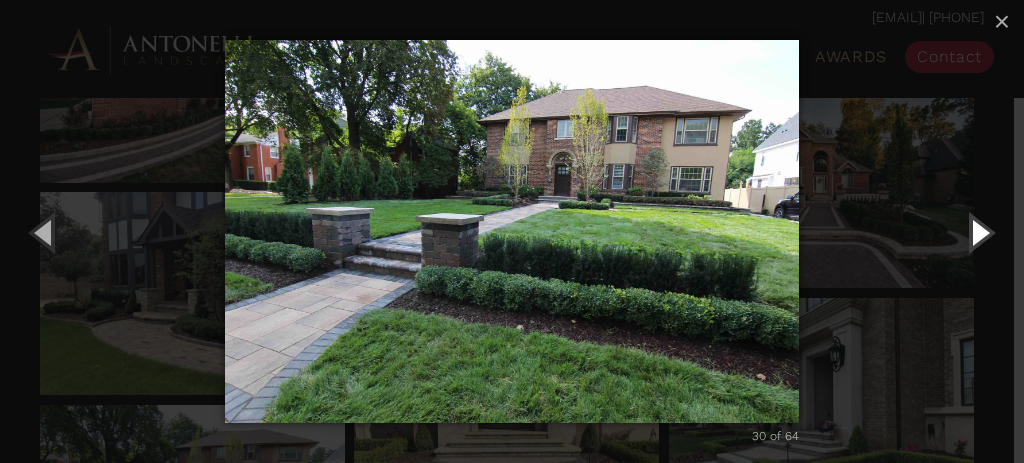 click at bounding box center [979, 232] 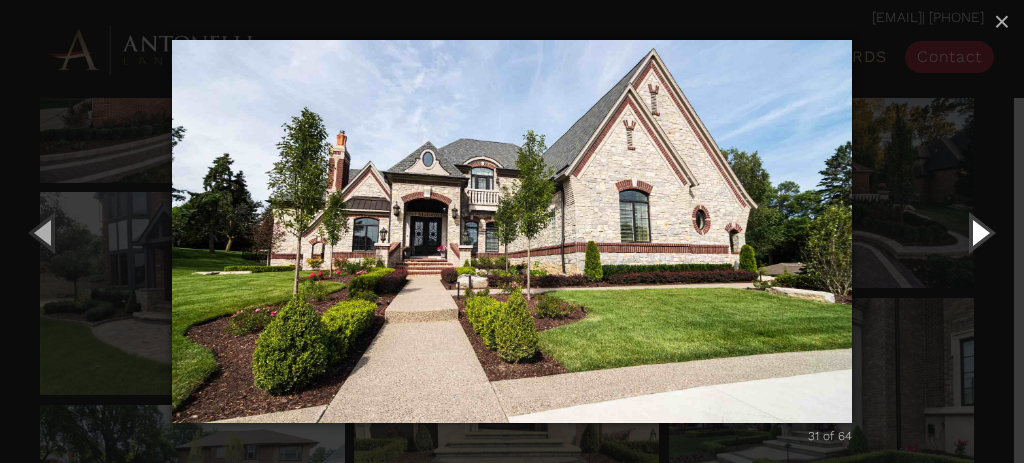 click at bounding box center [979, 232] 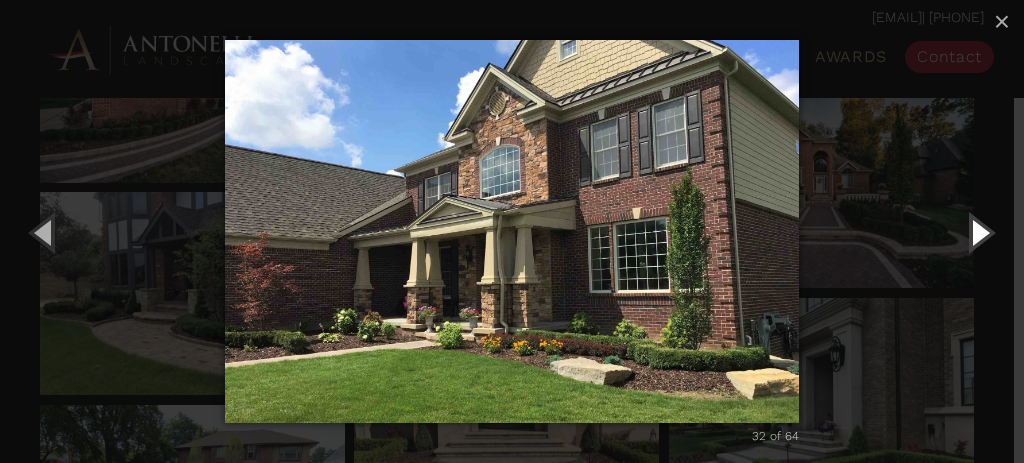click at bounding box center (979, 232) 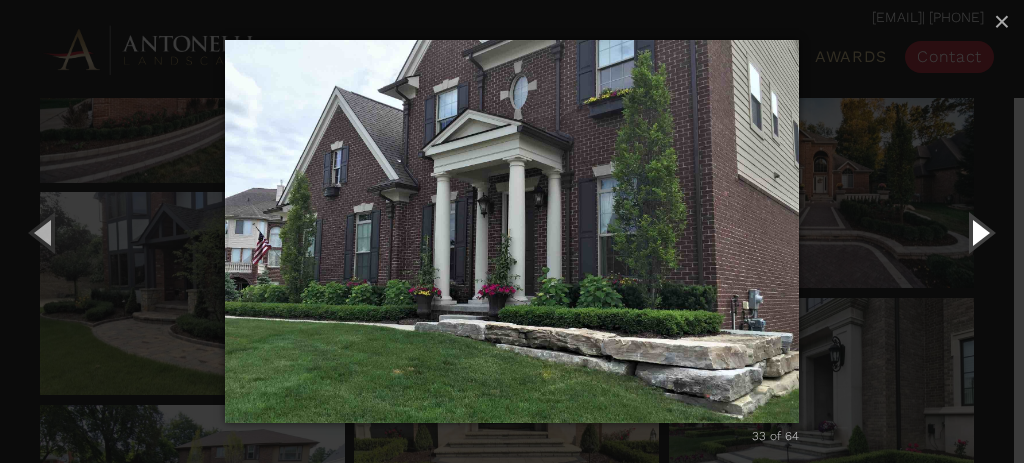 click at bounding box center [979, 232] 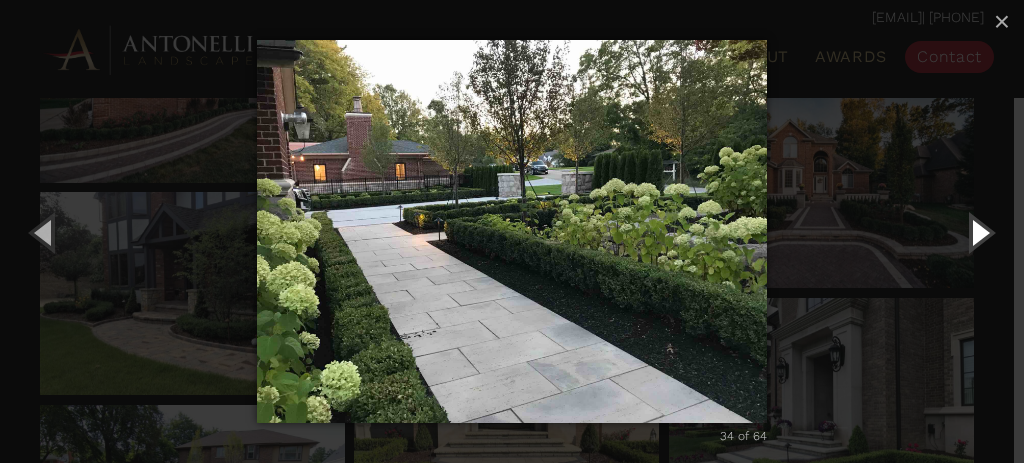 click at bounding box center (979, 232) 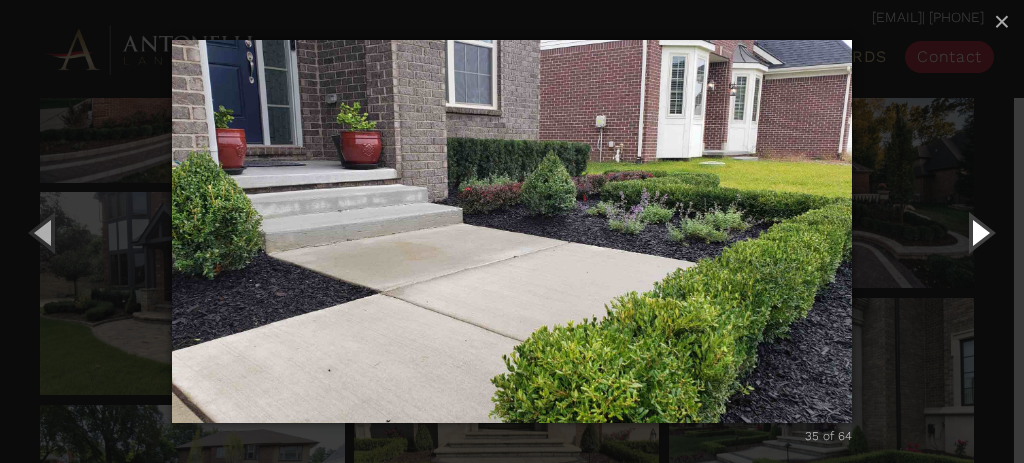 click at bounding box center [979, 232] 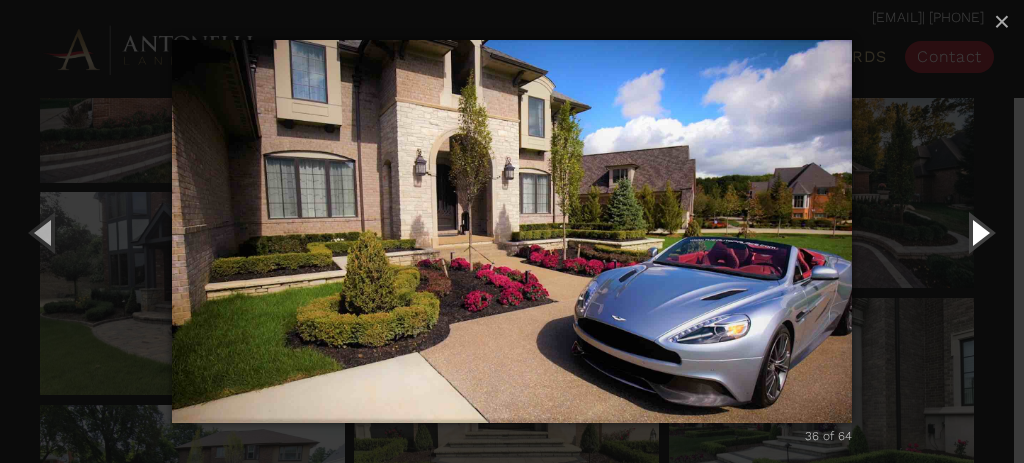 click at bounding box center [979, 232] 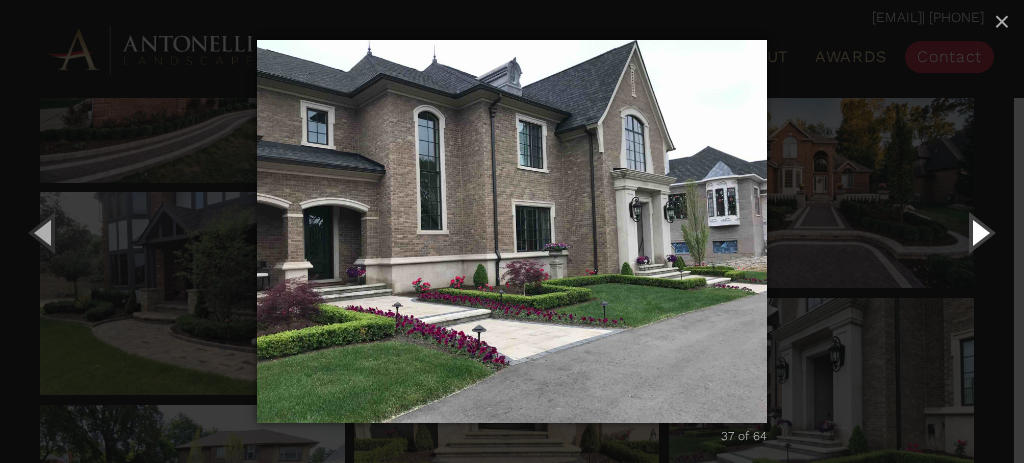 click at bounding box center (979, 232) 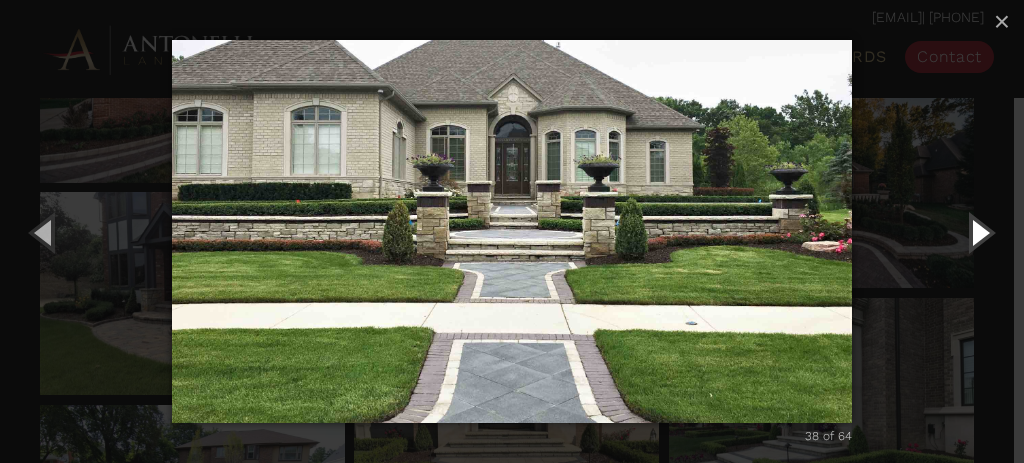 click at bounding box center [979, 232] 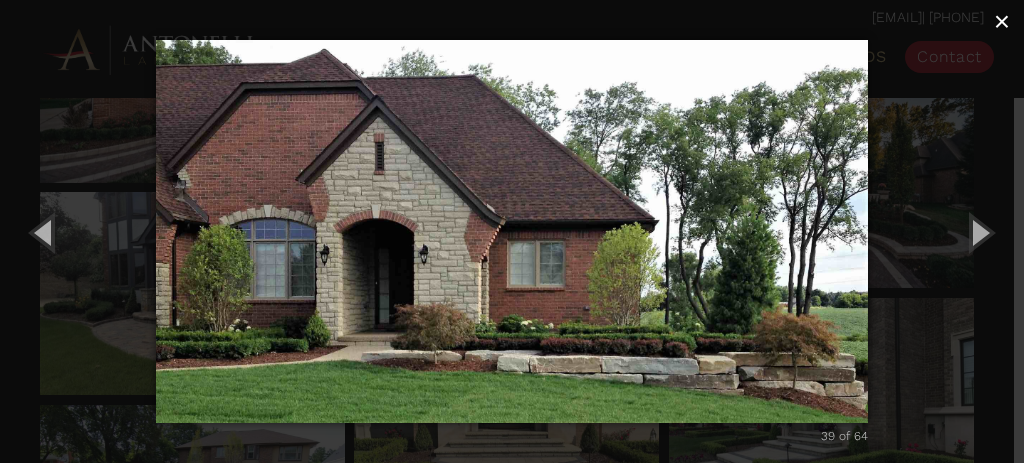 click on "×" at bounding box center [1002, 21] 